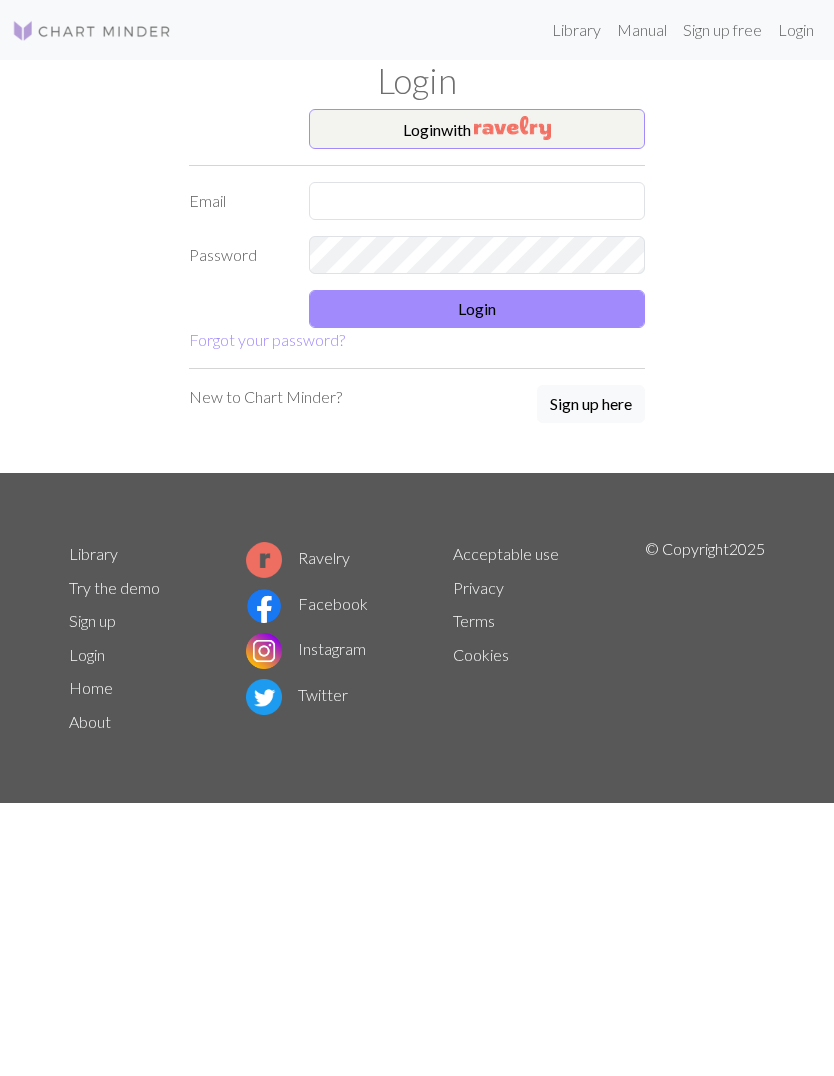 scroll, scrollTop: 1, scrollLeft: 0, axis: vertical 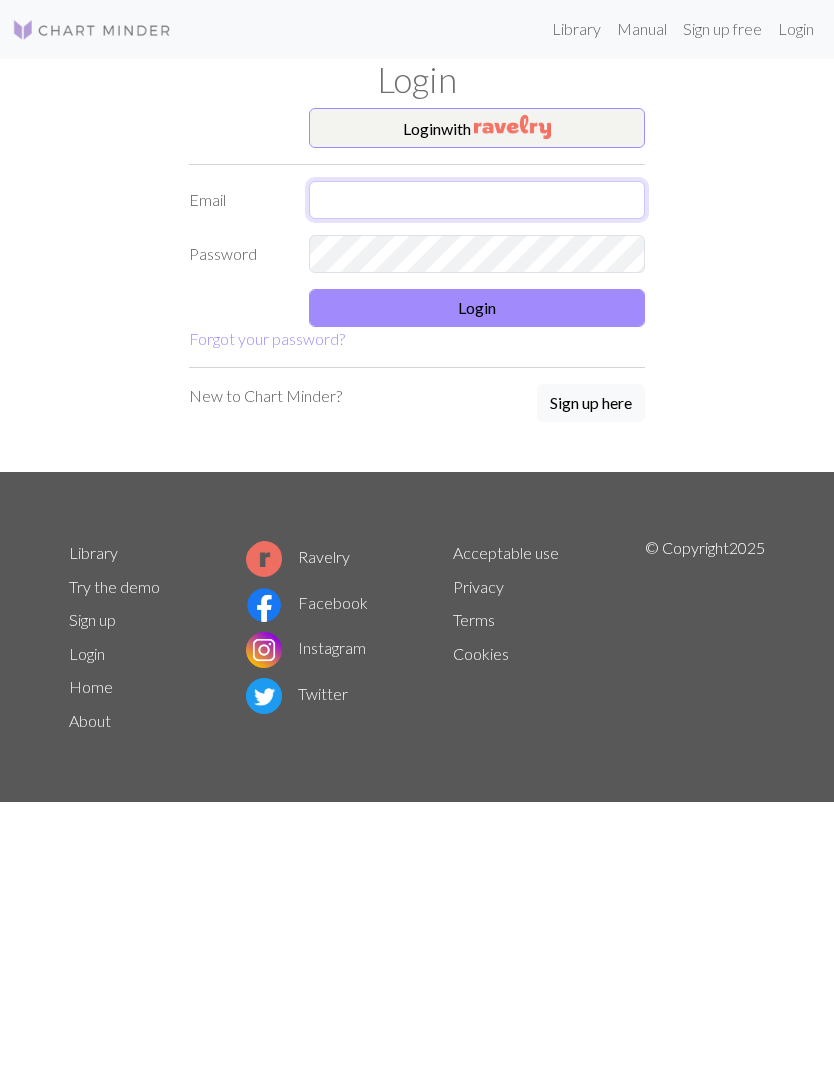 click at bounding box center [477, 201] 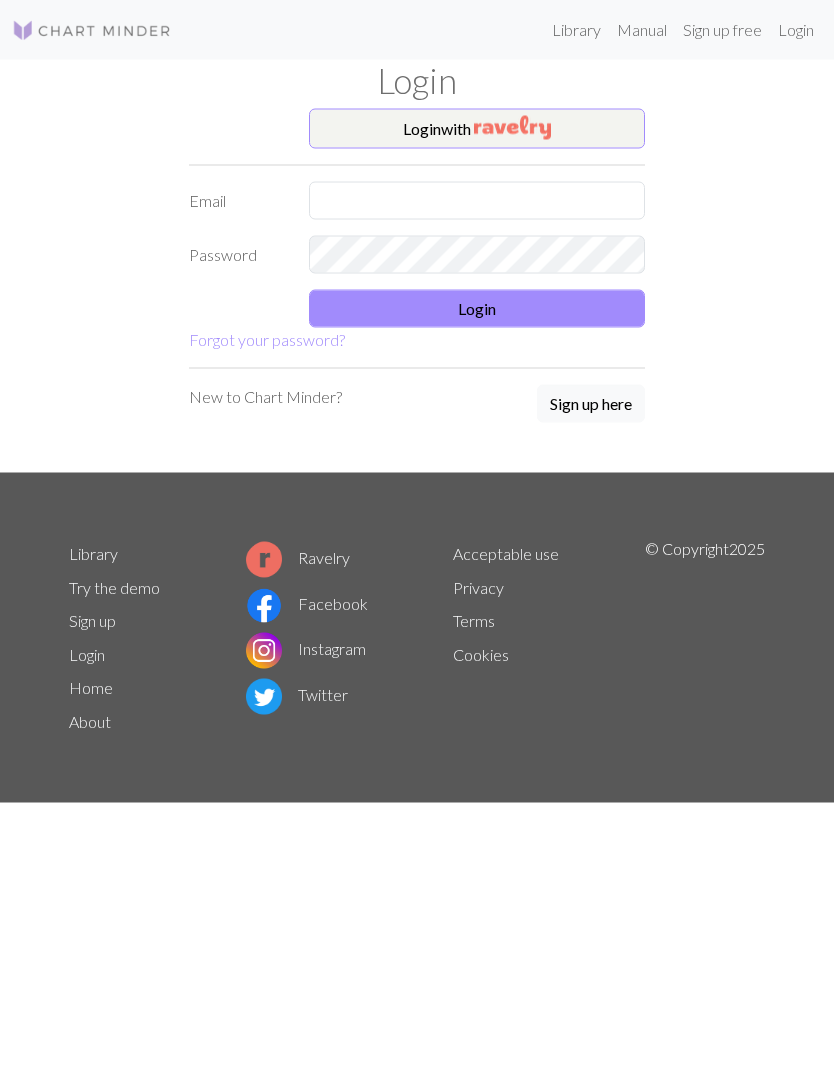 click at bounding box center (512, 128) 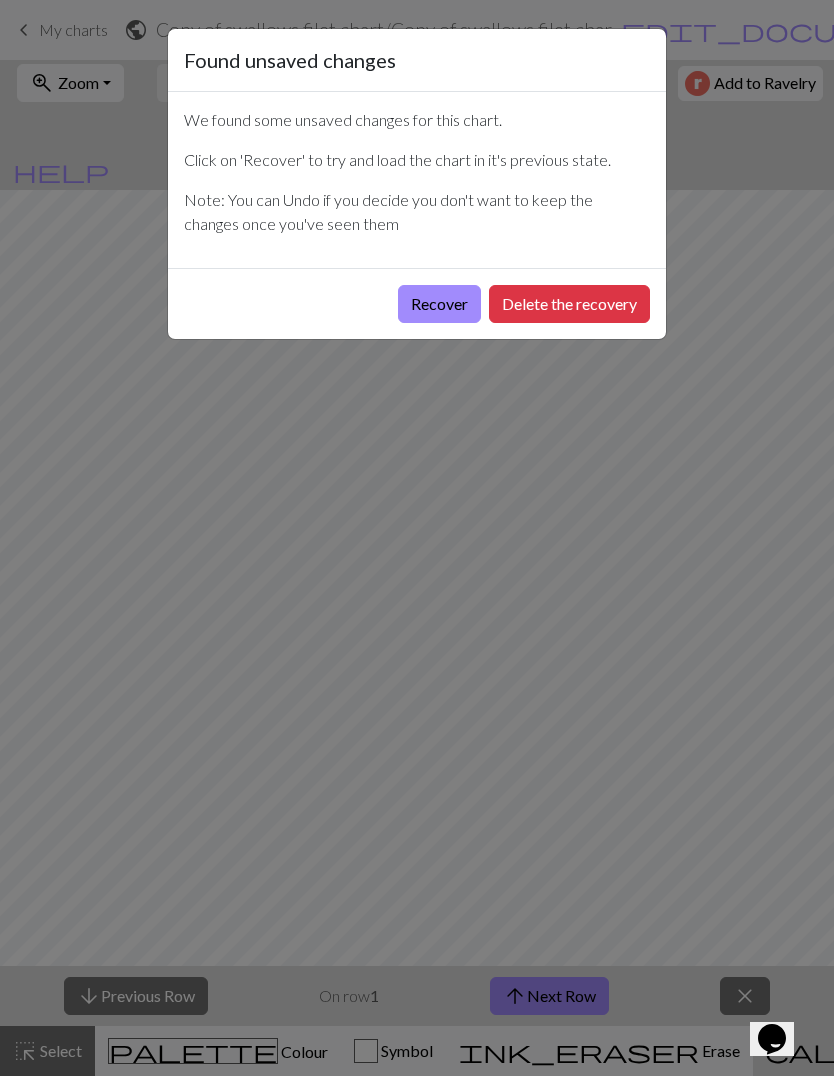 click on "Delete the recovery" at bounding box center [569, 304] 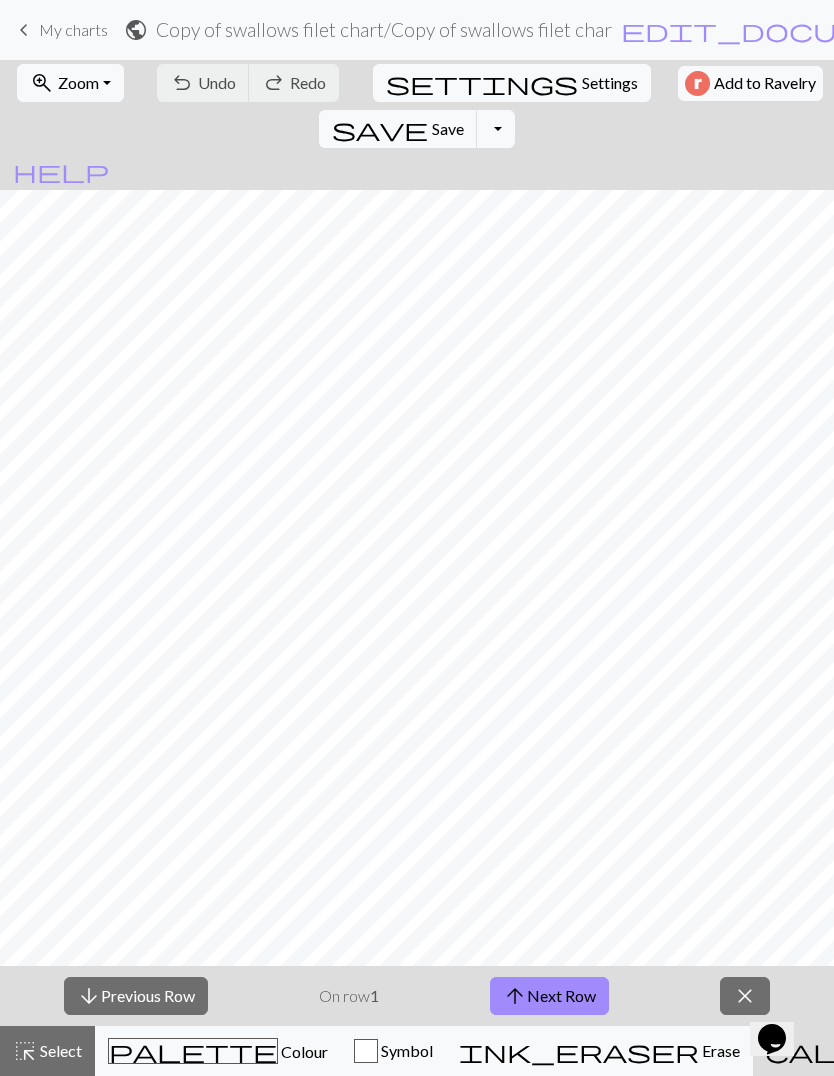 click on "My charts" at bounding box center [73, 29] 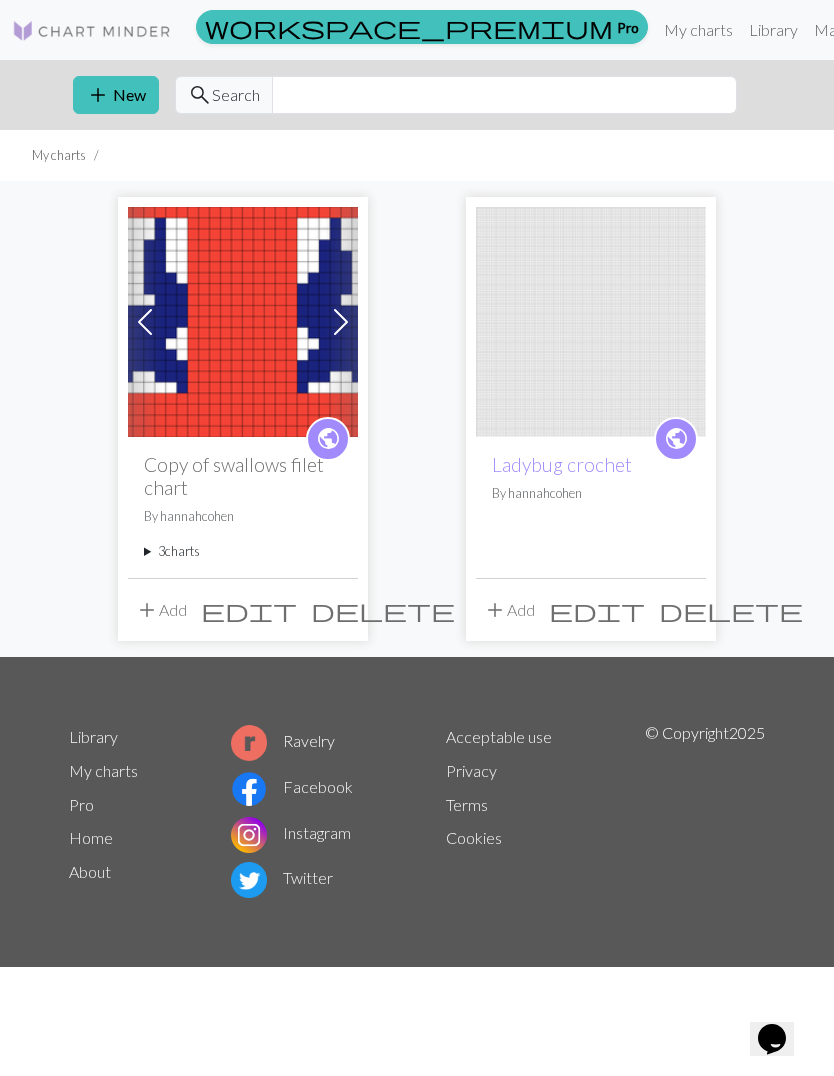 click on "Manual" at bounding box center (839, 30) 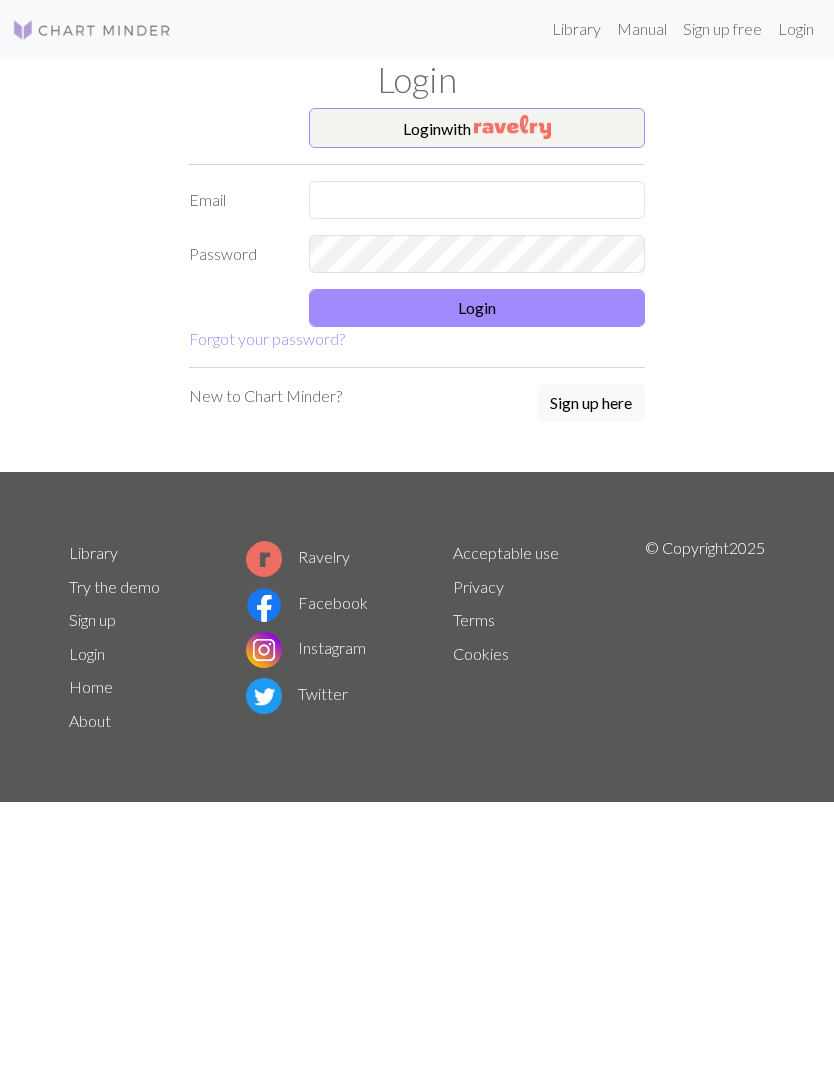 scroll, scrollTop: 1, scrollLeft: 0, axis: vertical 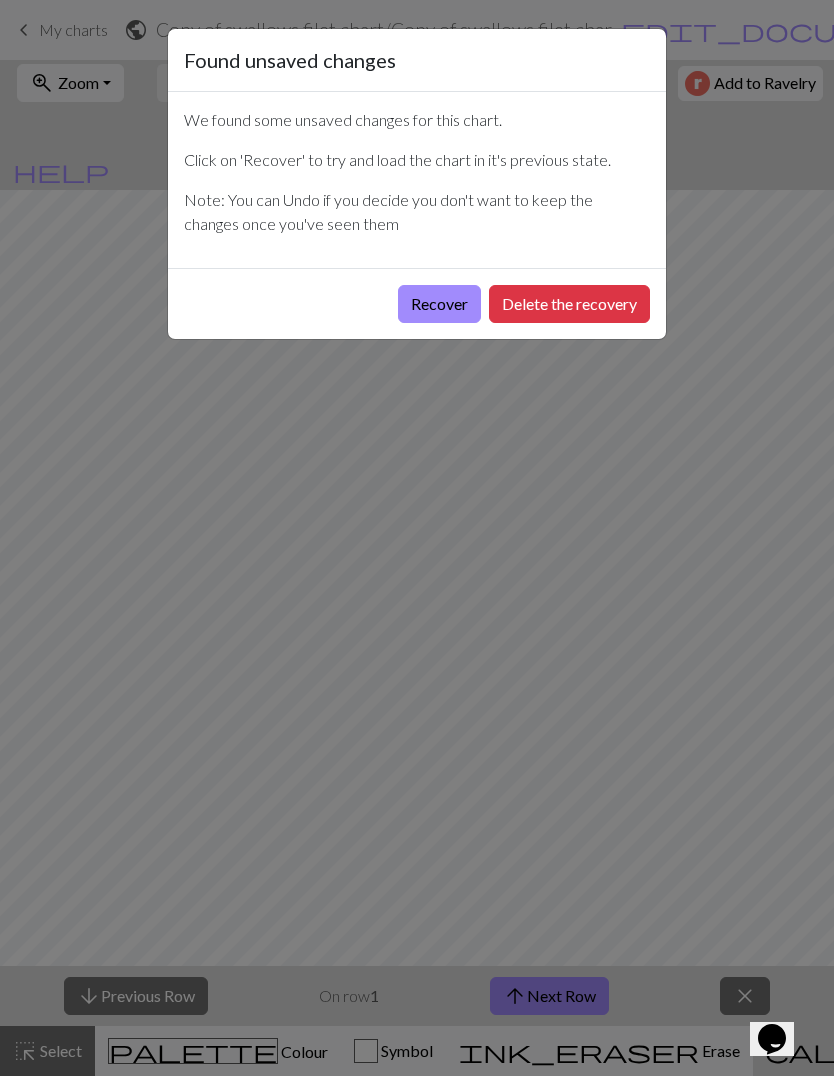 click on "Found unsaved changes We found some unsaved changes for this chart. Click on 'Recover' to try and load the chart in it's previous state. Note: You can Undo if you decide you don't want to keep the changes once you've seen them Recover   Delete the recovery" at bounding box center [417, 538] 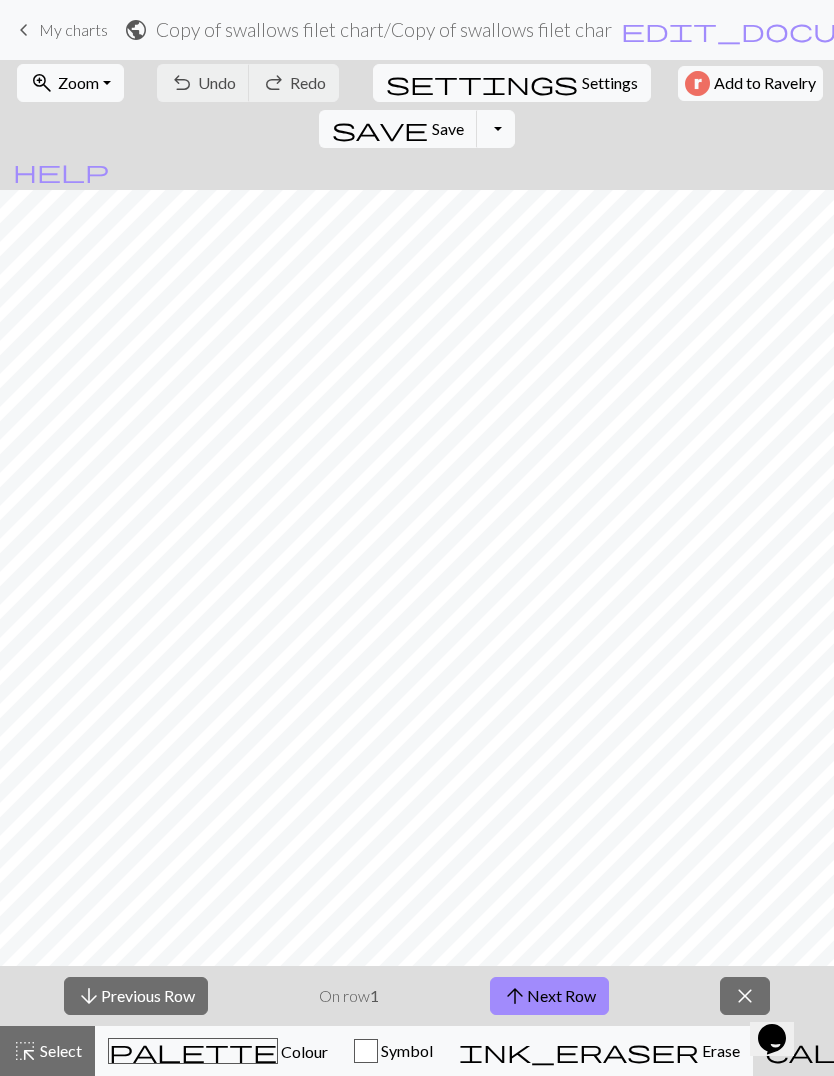 click on "My charts" at bounding box center [1444, 30] 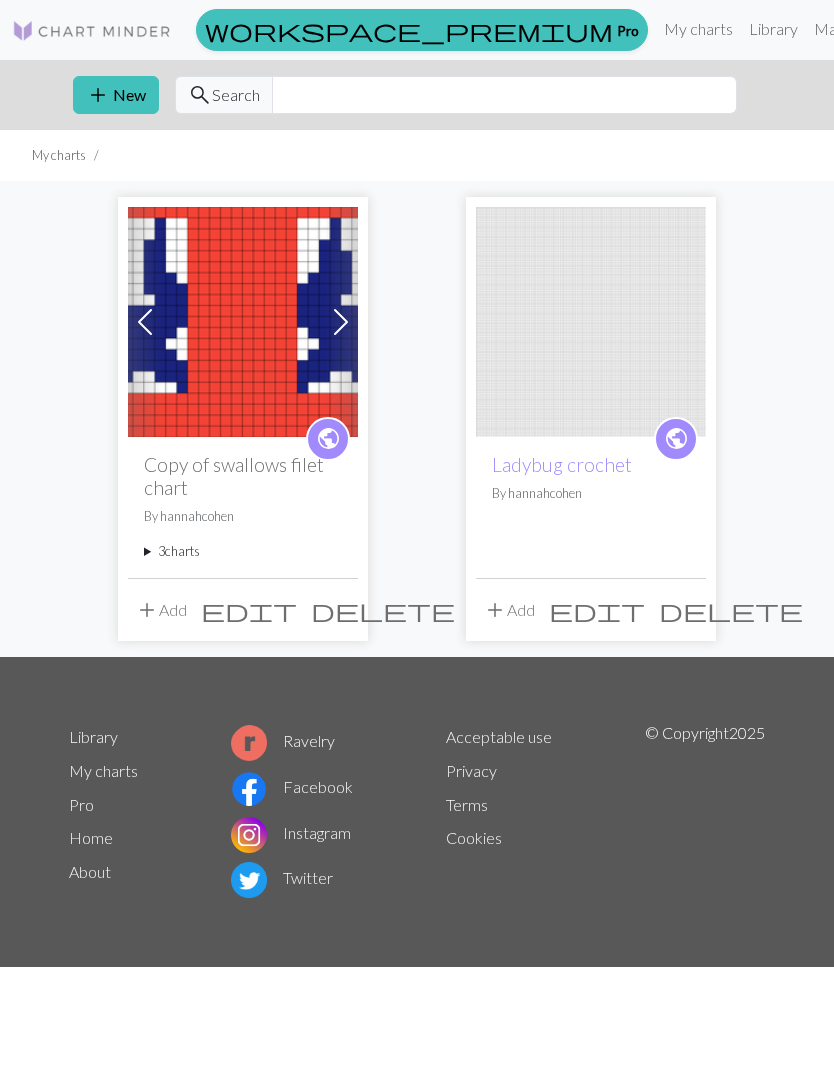 scroll, scrollTop: 0, scrollLeft: 0, axis: both 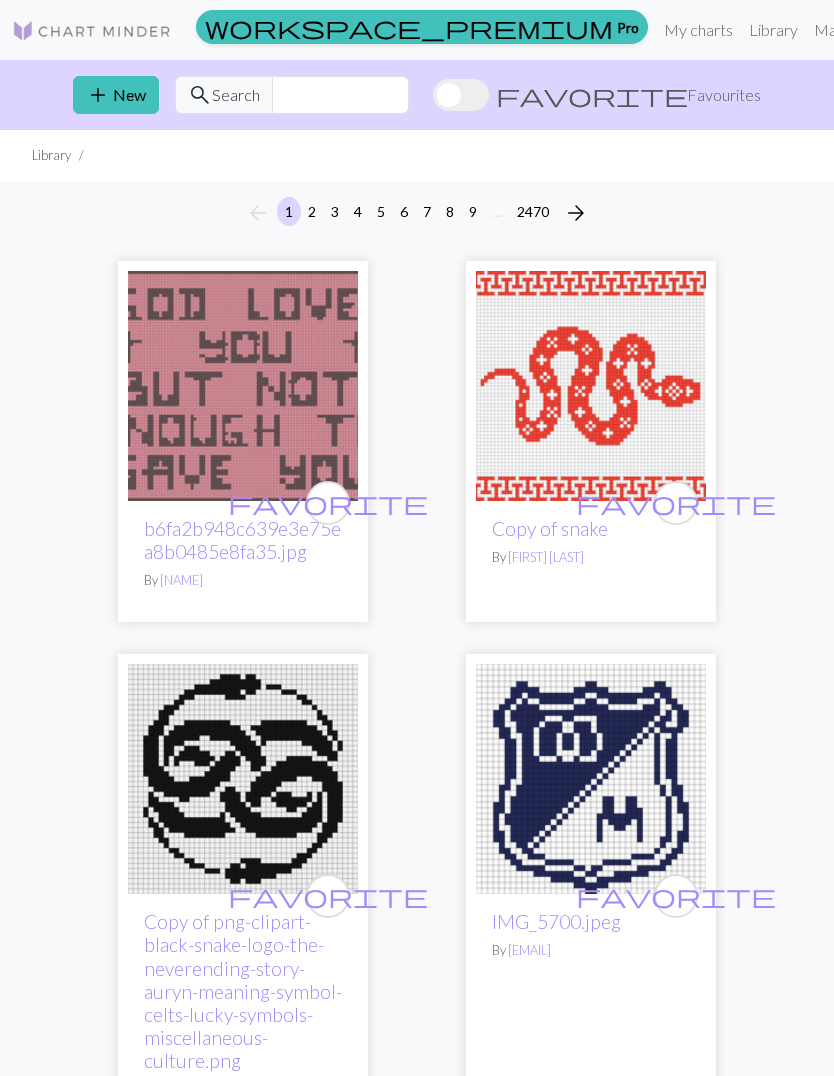 click on "Hi  hannahcohen" at bounding box center [940, 30] 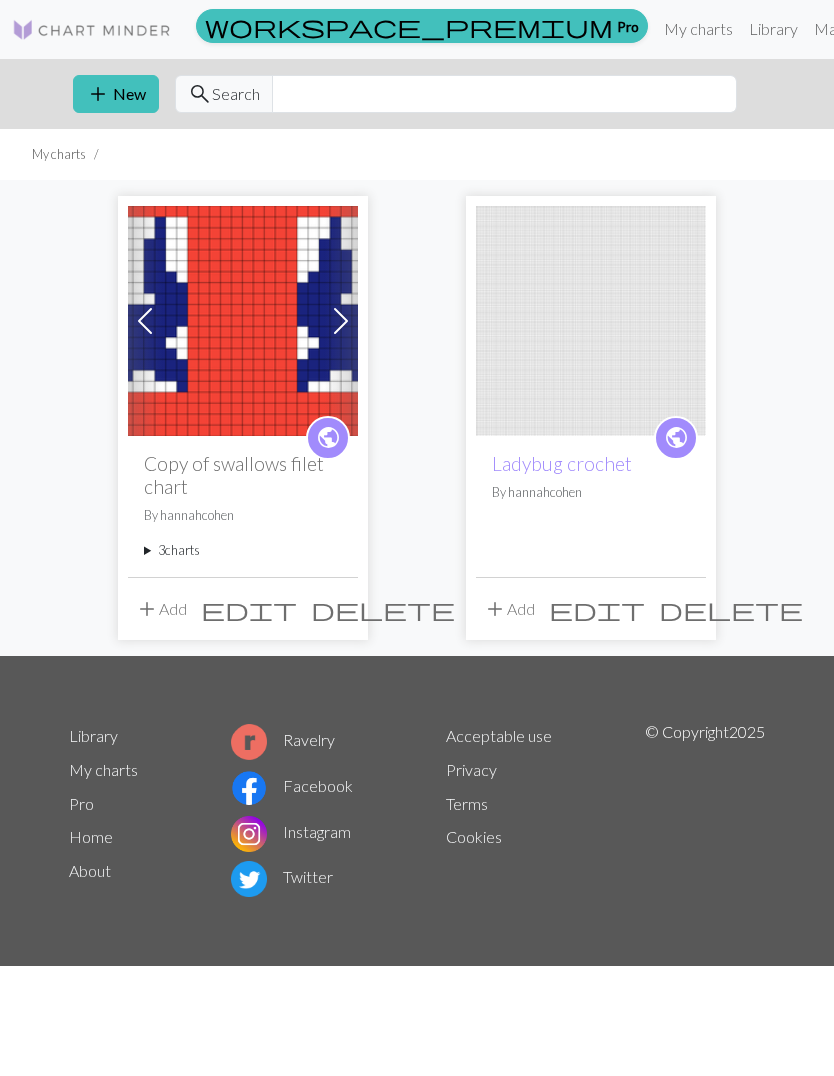 click at bounding box center [92, 31] 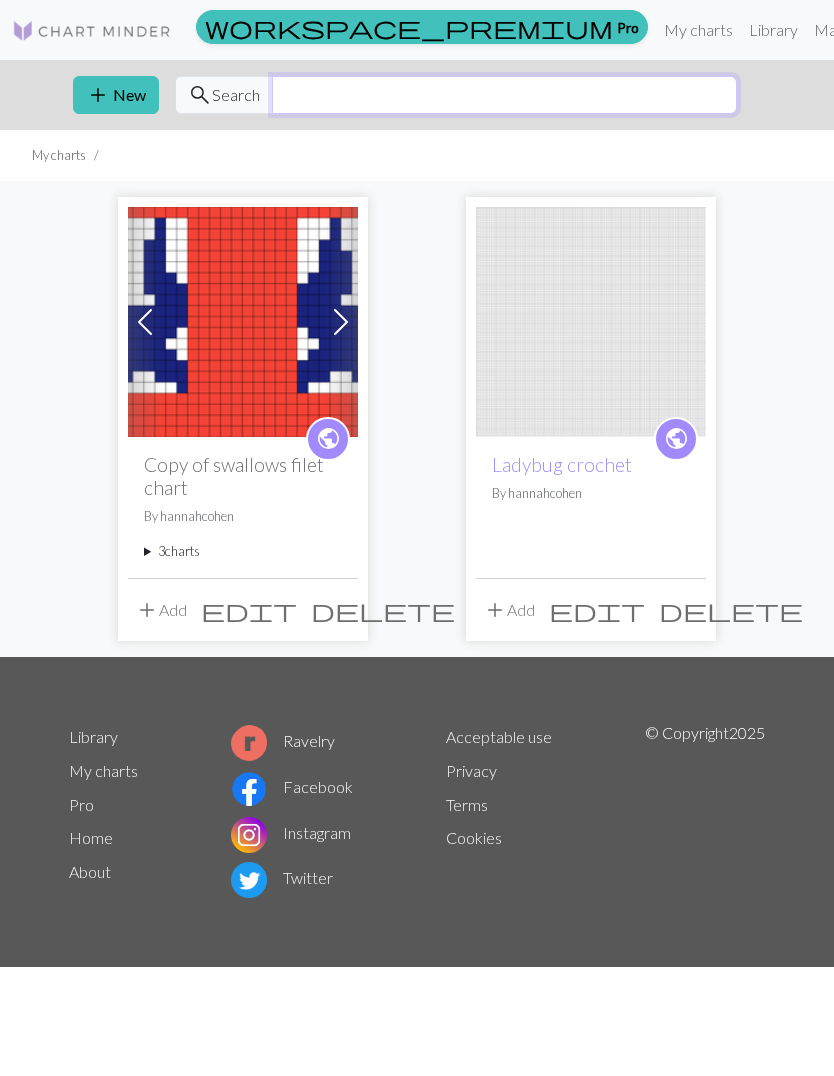 click at bounding box center [504, 95] 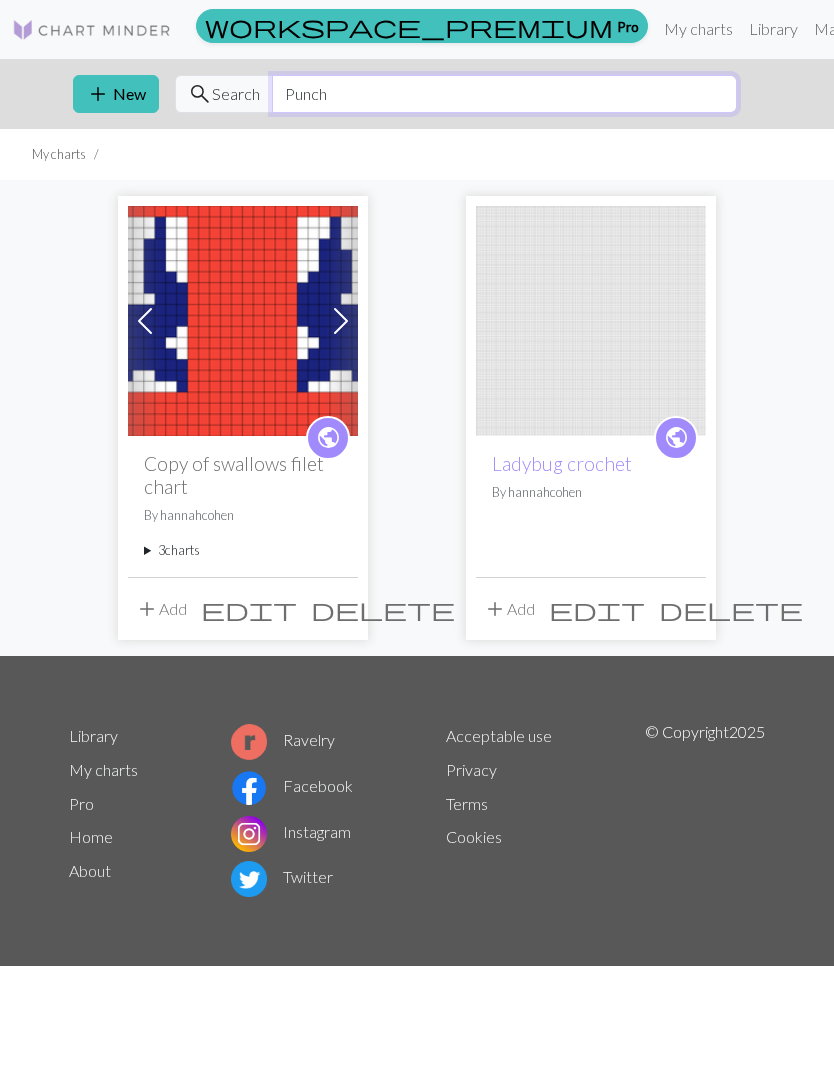 type on "Punch" 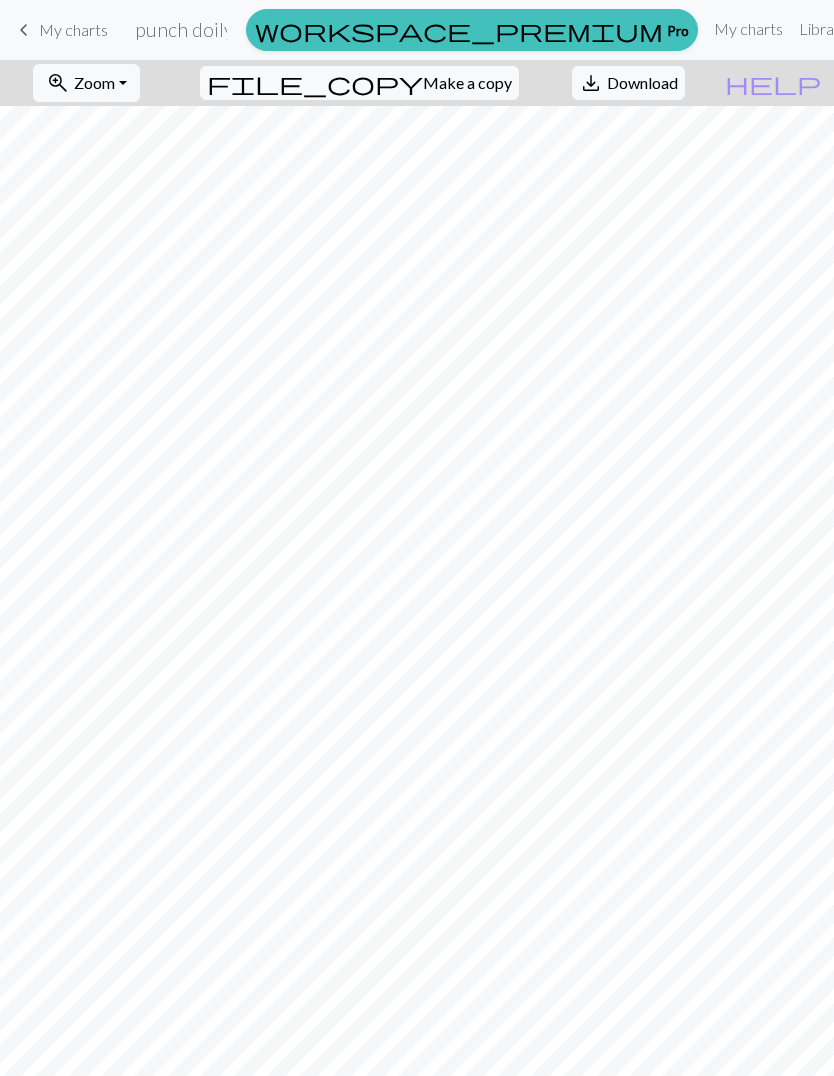 scroll, scrollTop: 0, scrollLeft: 0, axis: both 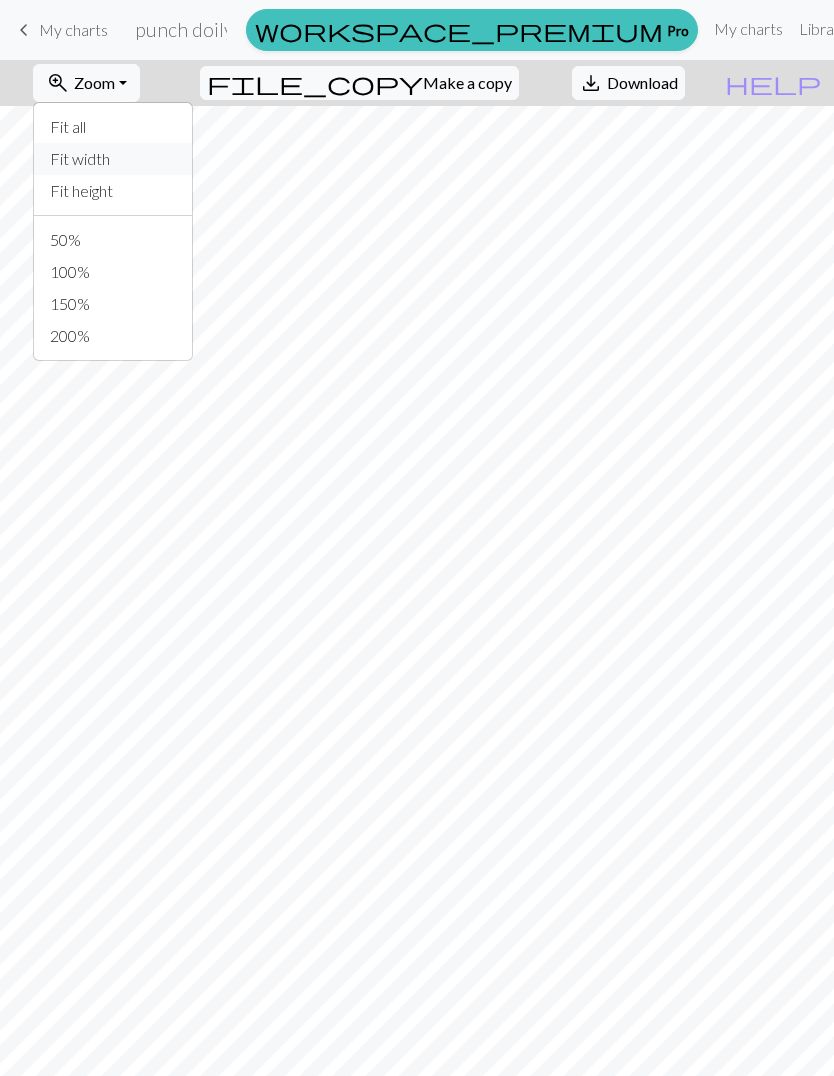 click on "Fit width" at bounding box center [113, 159] 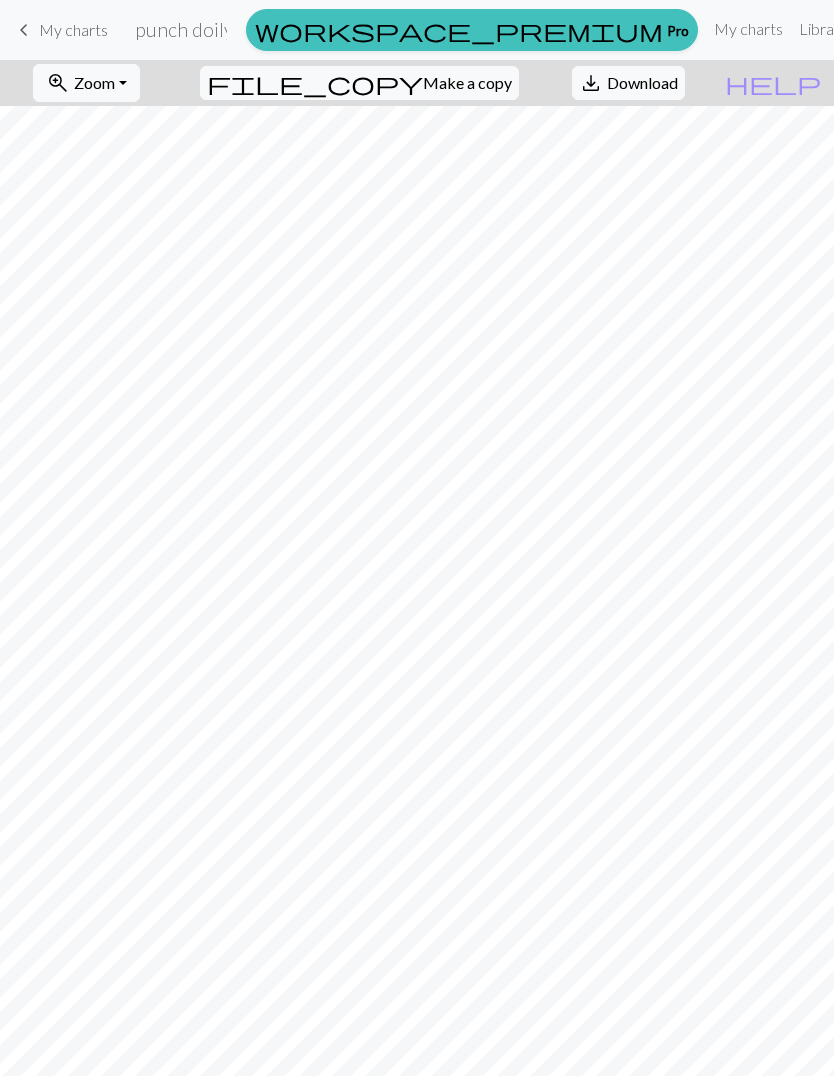 click on "zoom_in Zoom Zoom" at bounding box center (86, 83) 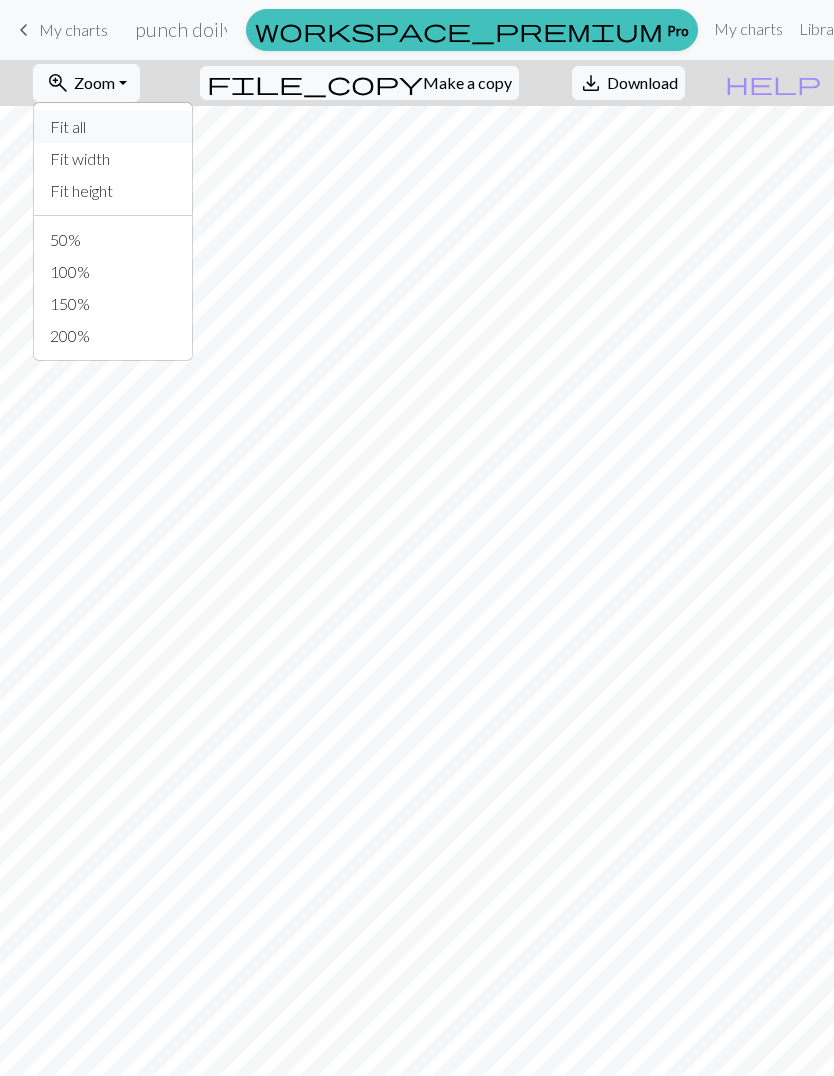 click on "Fit all" at bounding box center [113, 127] 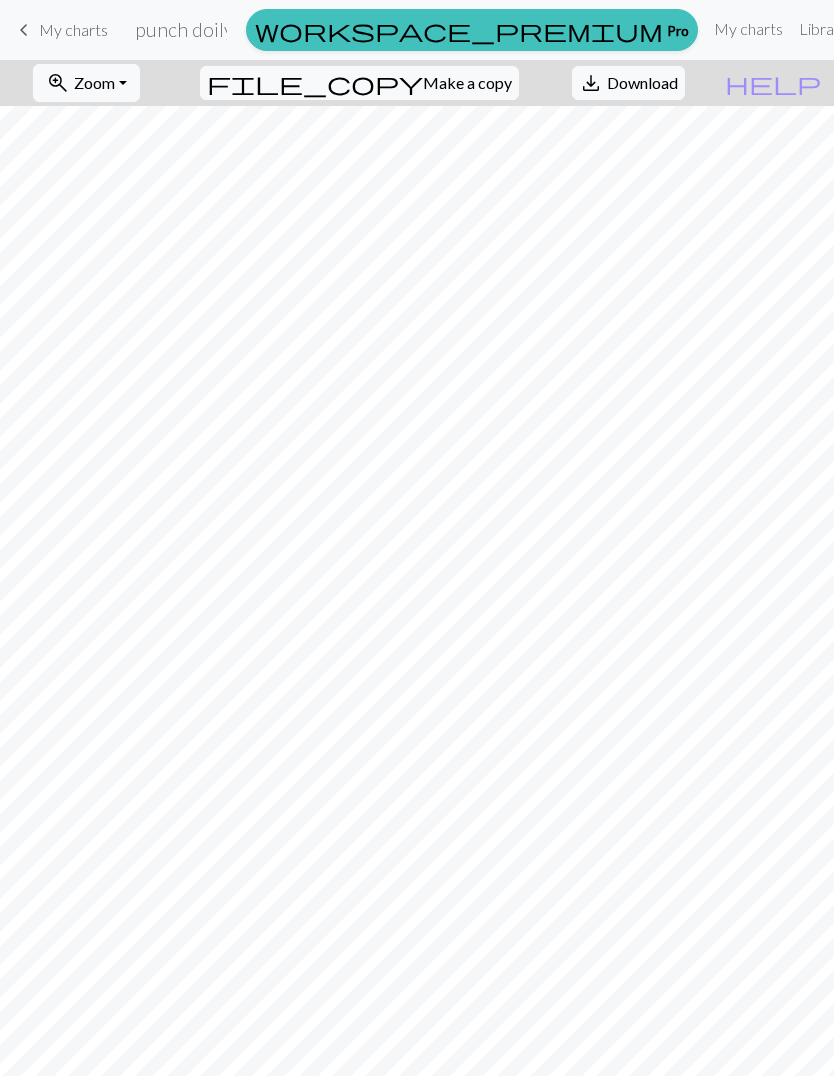 click on "zoom_in Zoom Zoom" at bounding box center [86, 83] 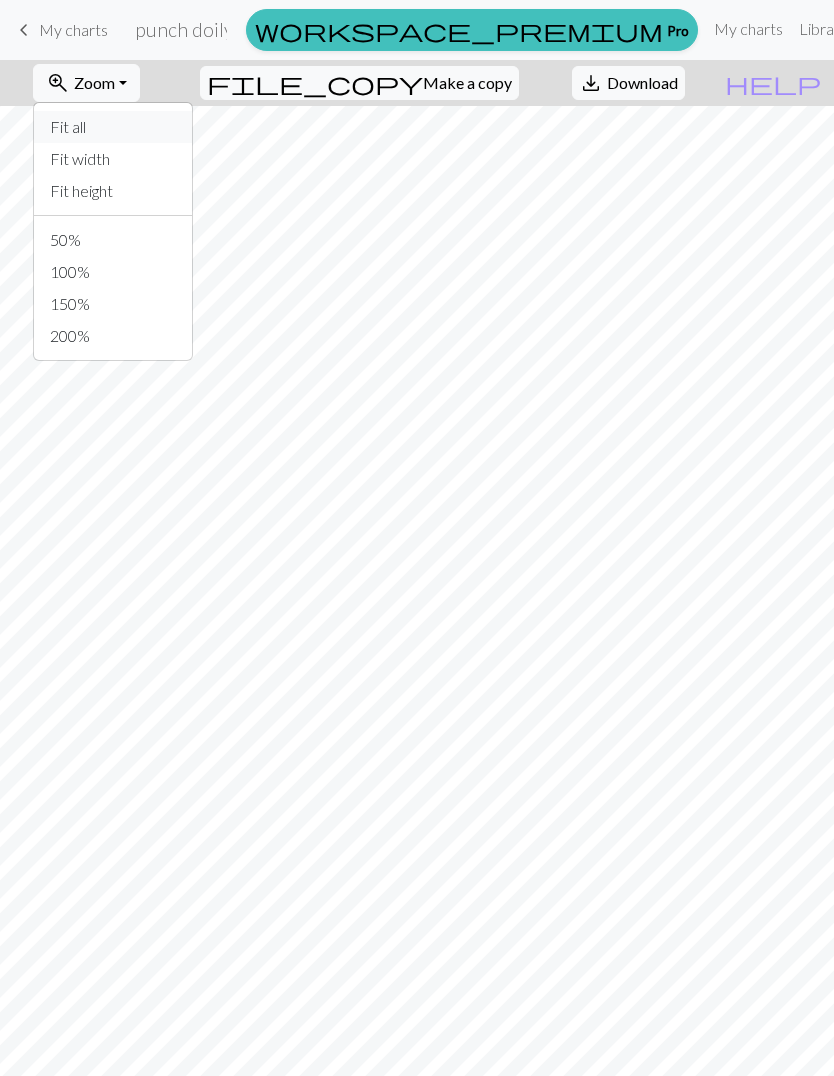 click on "Fit all" at bounding box center [113, 127] 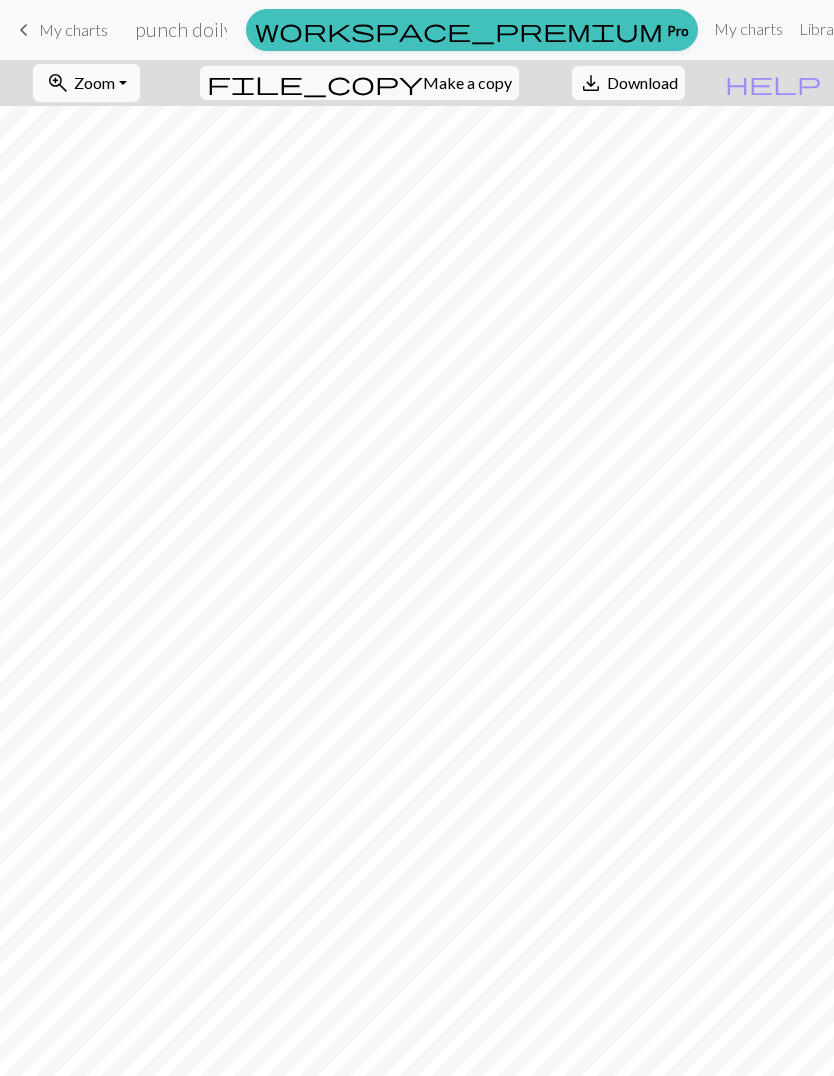 click on "Download" at bounding box center (642, 82) 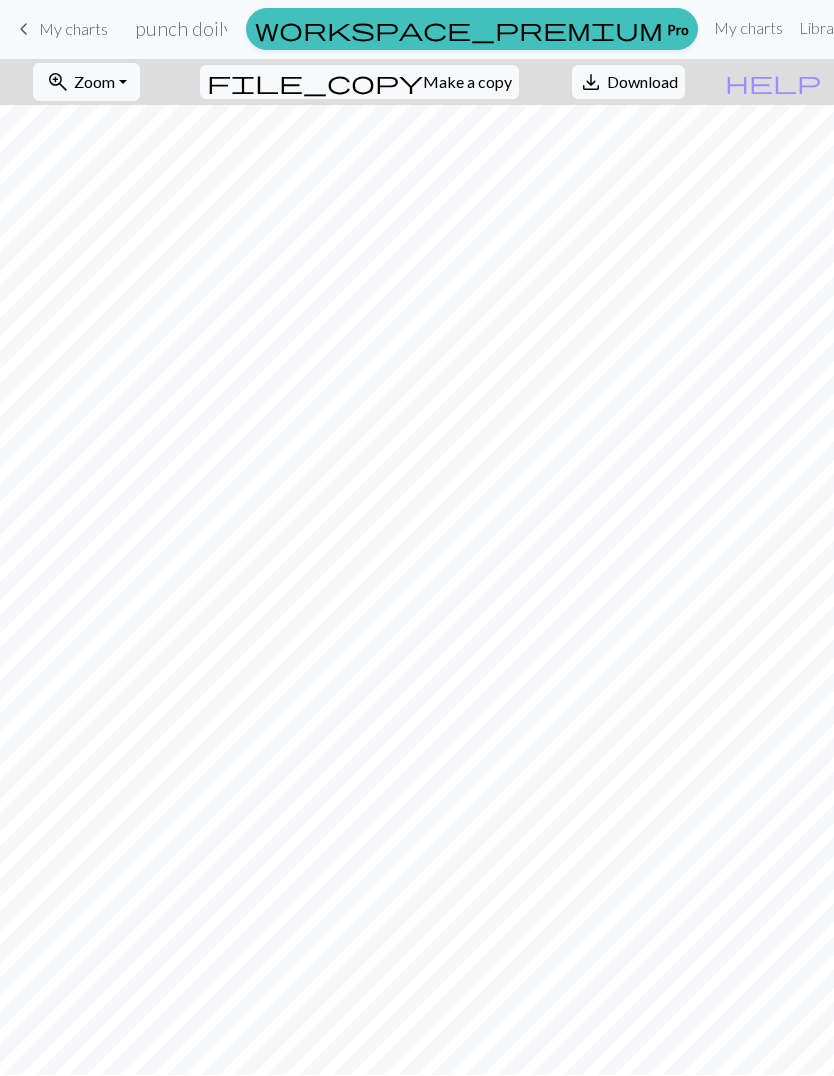 click on "file_copy  Make a copy" at bounding box center (359, 83) 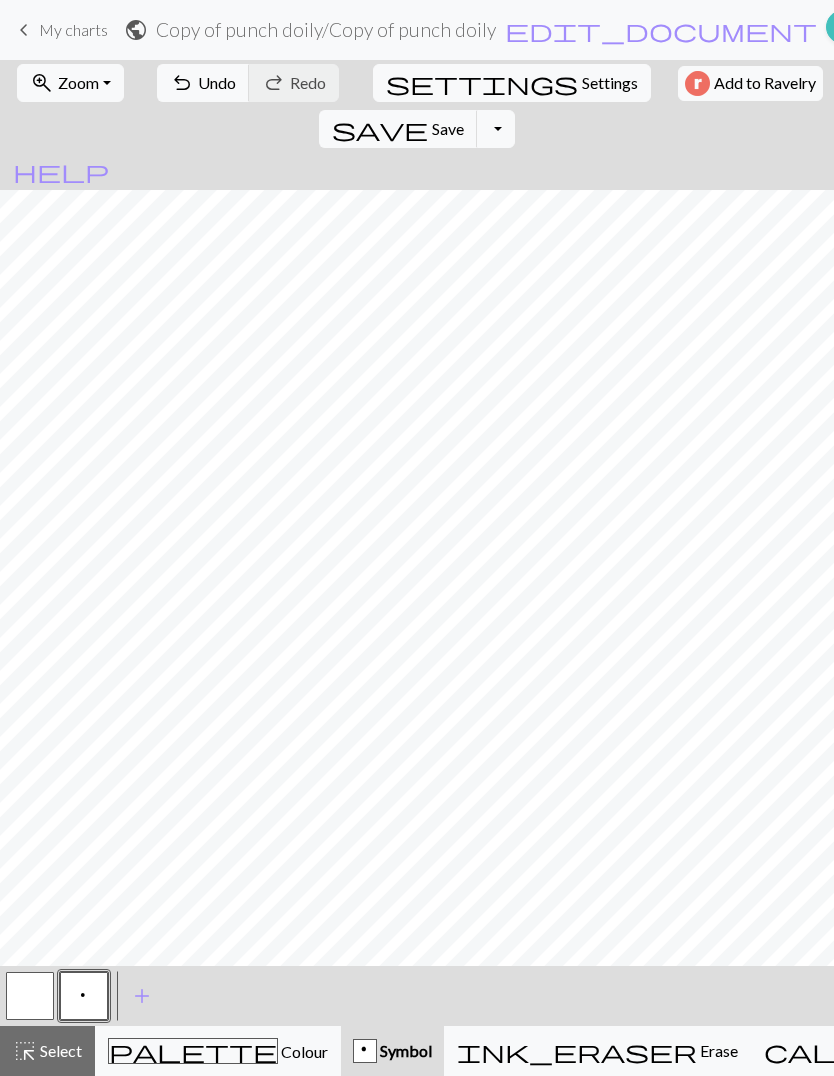 click on "zoom_in Zoom Zoom" at bounding box center [70, 83] 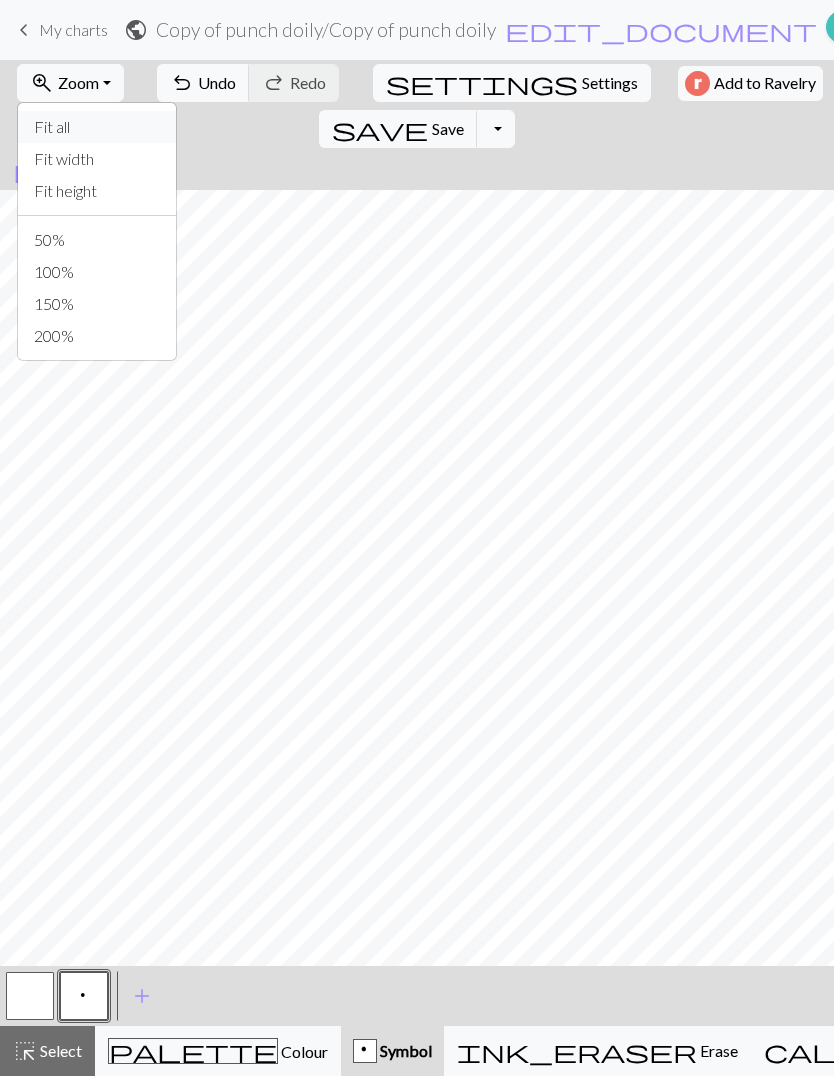 click on "Fit all" at bounding box center (97, 127) 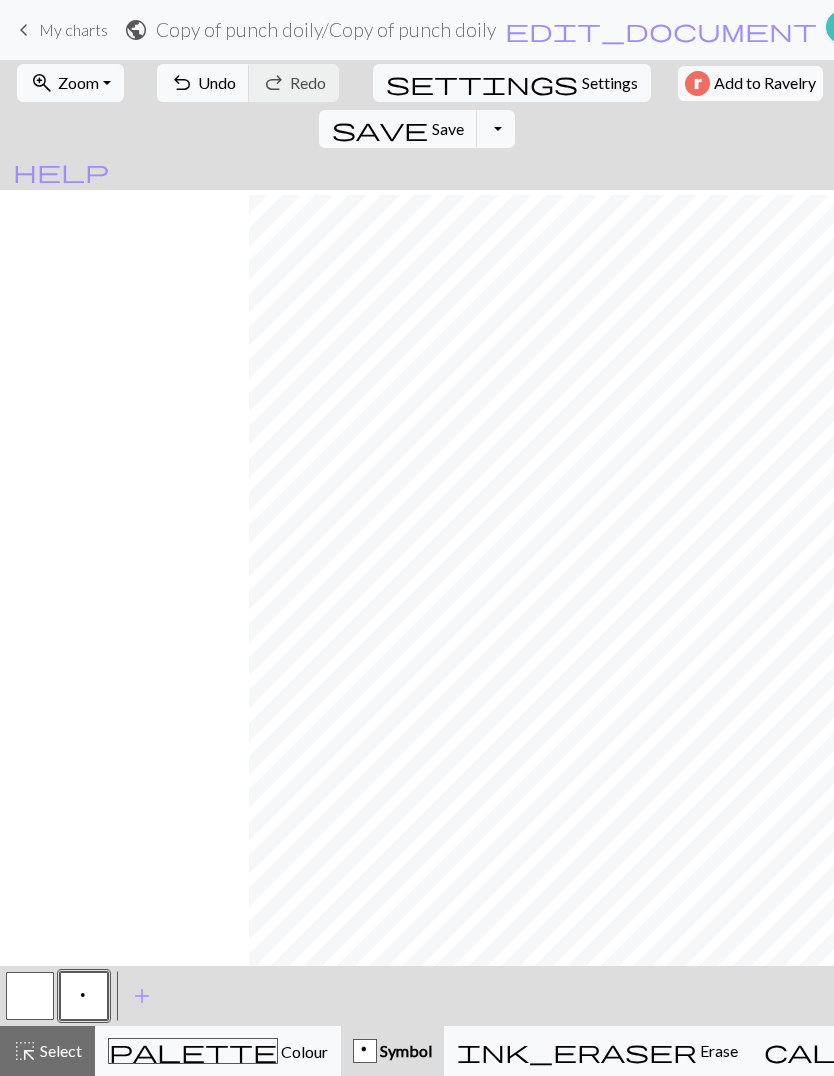 scroll, scrollTop: 10, scrollLeft: 348, axis: both 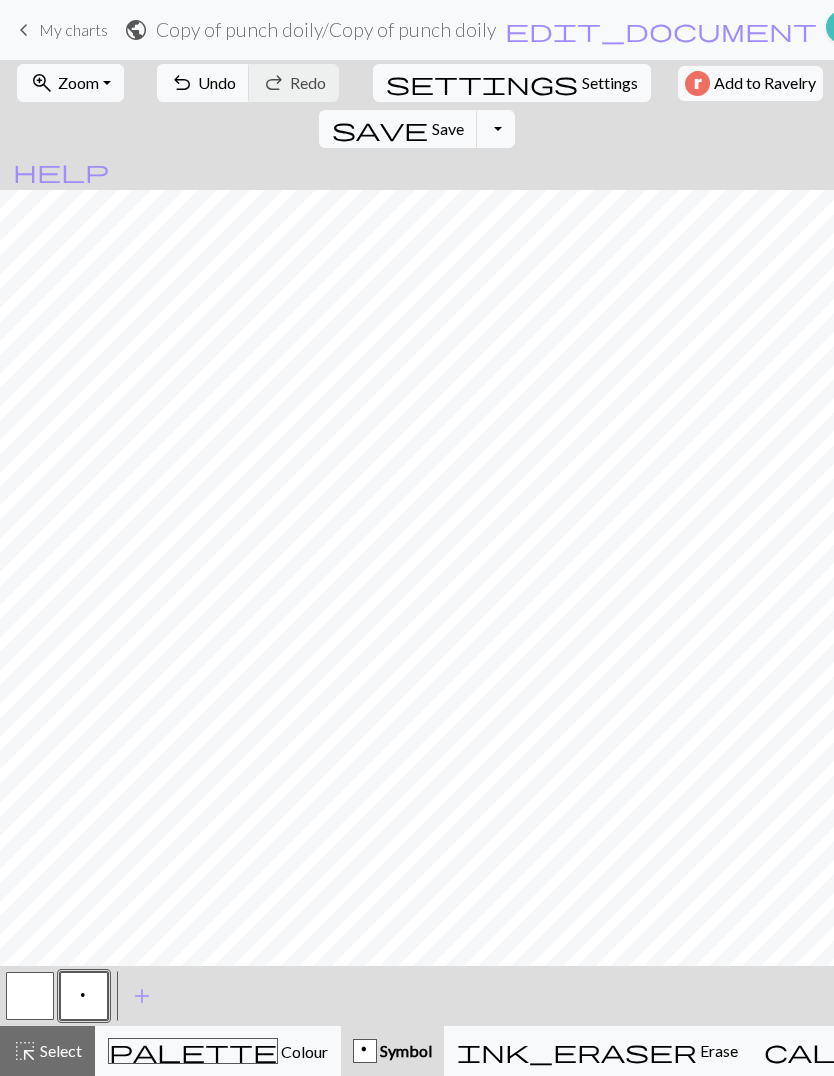 click on "Settings" at bounding box center [610, 83] 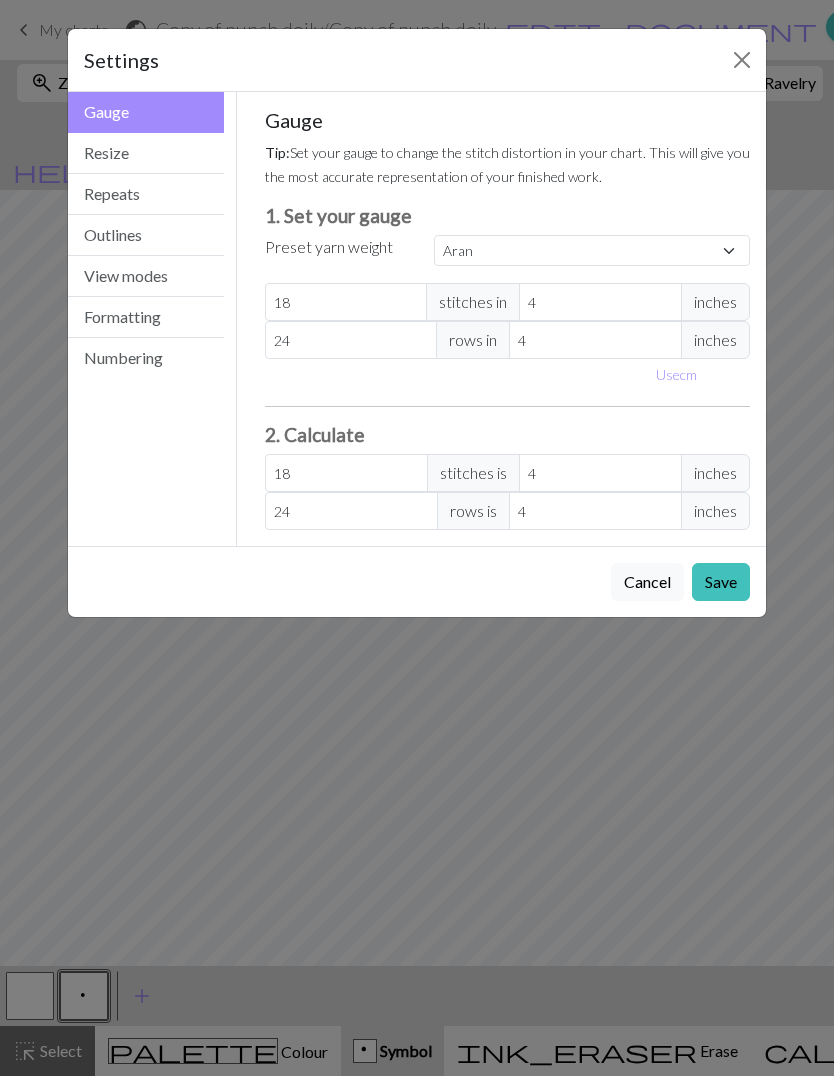 click on "Resize" at bounding box center (146, 153) 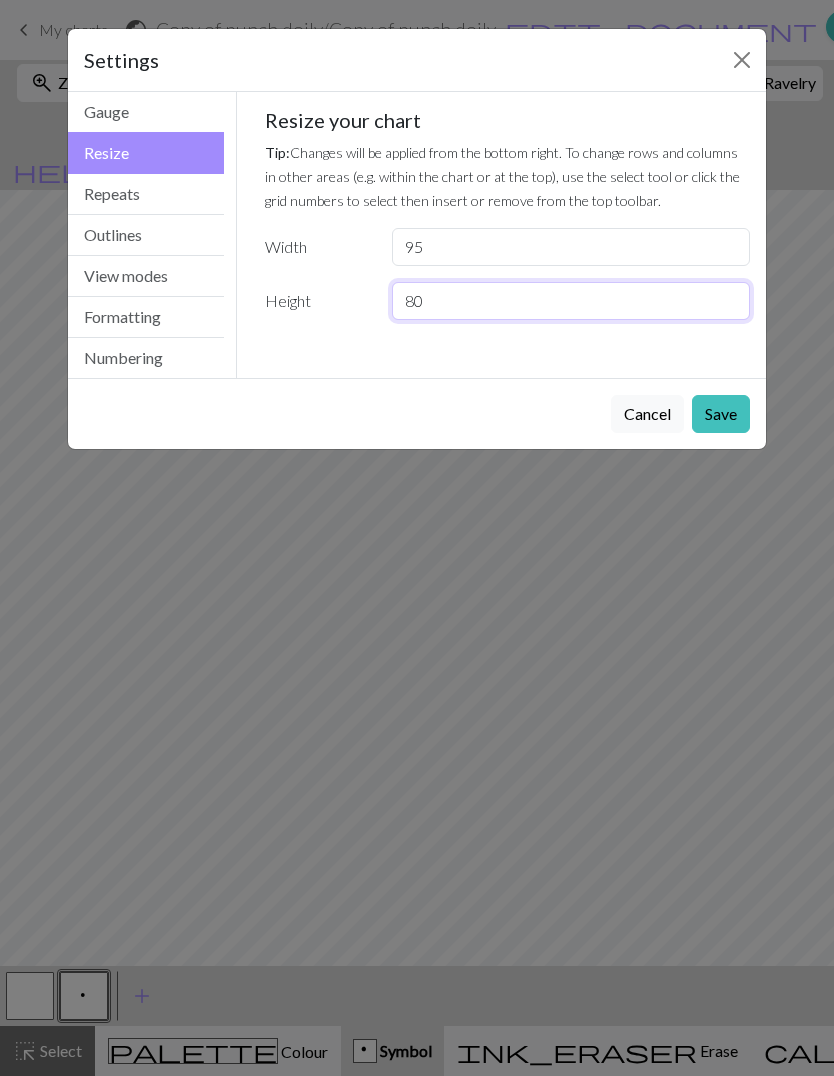 click on "80" at bounding box center (571, 301) 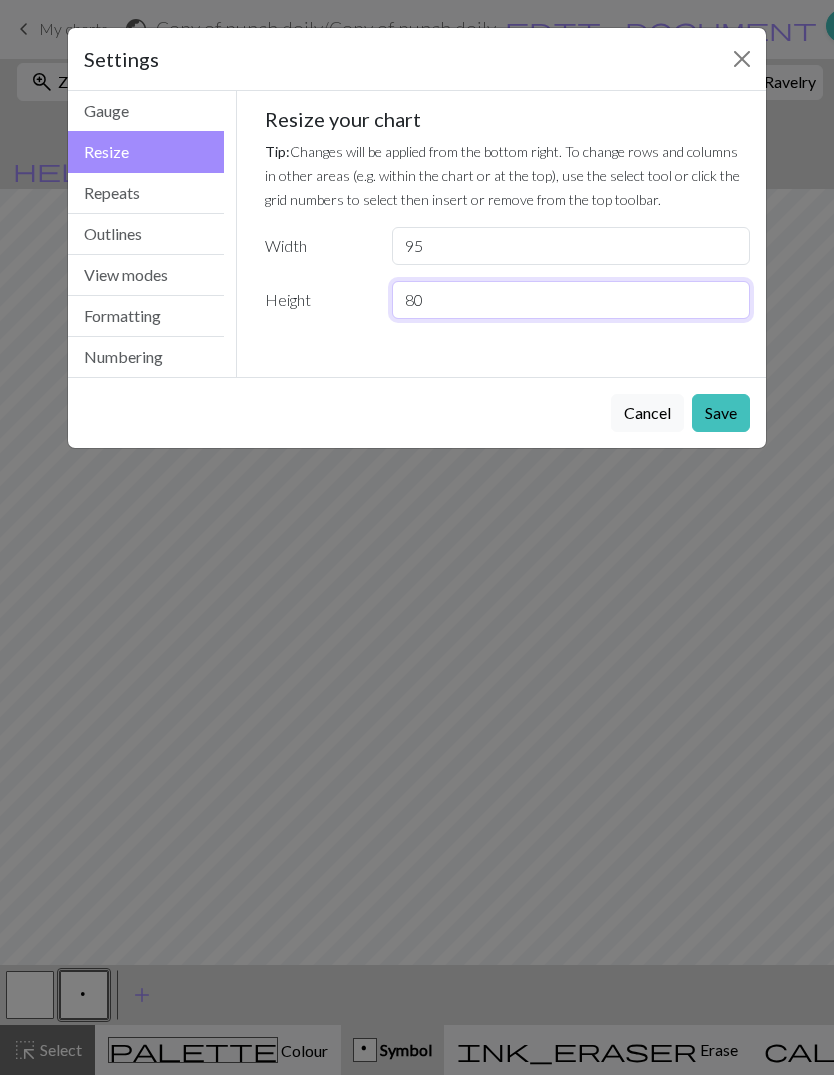 type on "8" 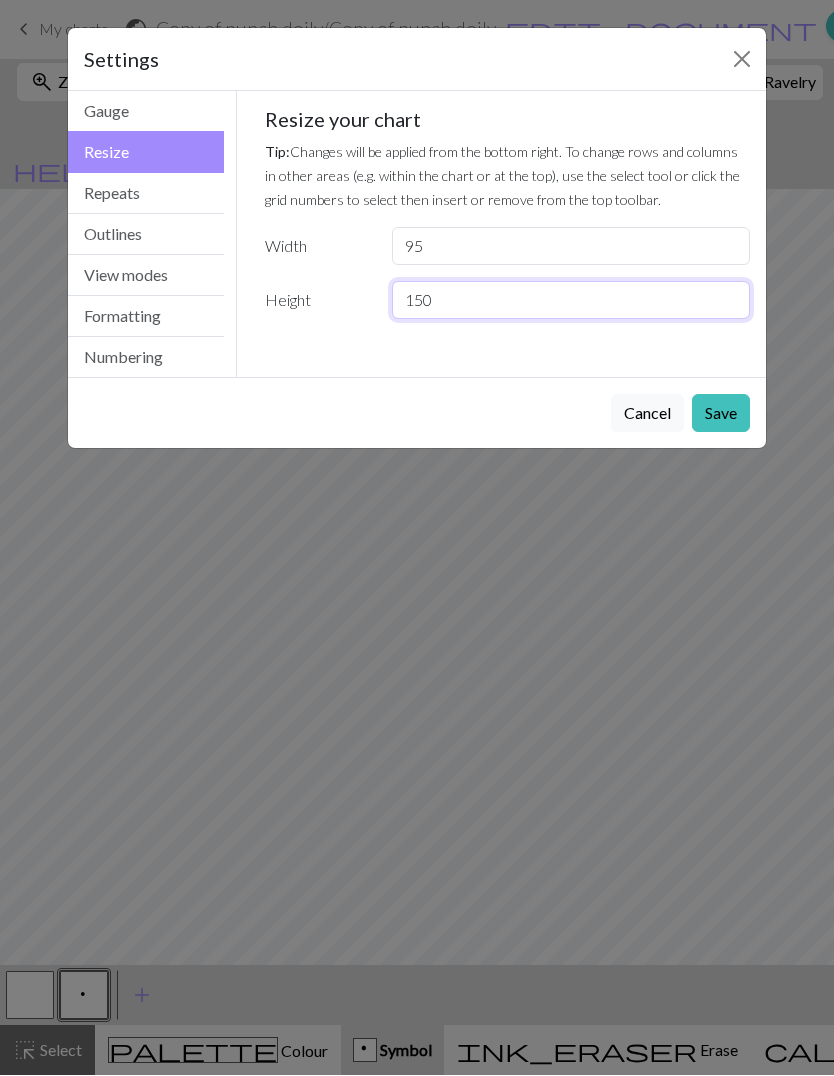 type on "150" 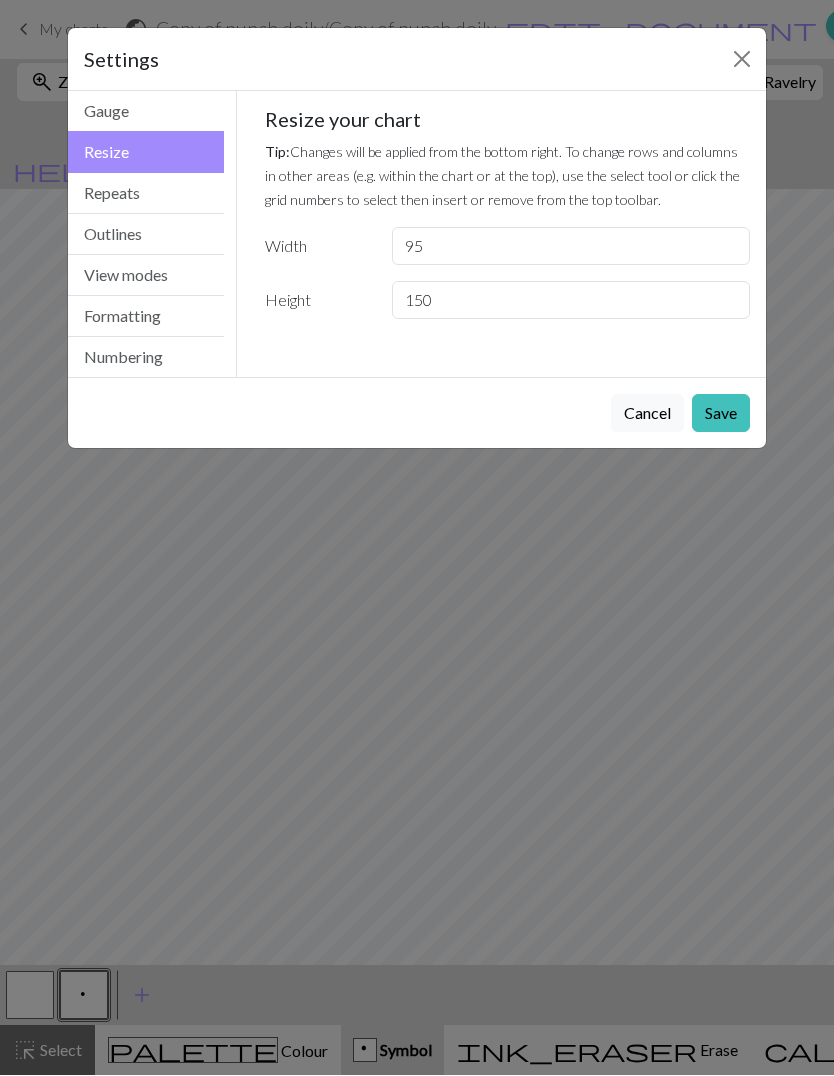 click on "Save" at bounding box center (721, 414) 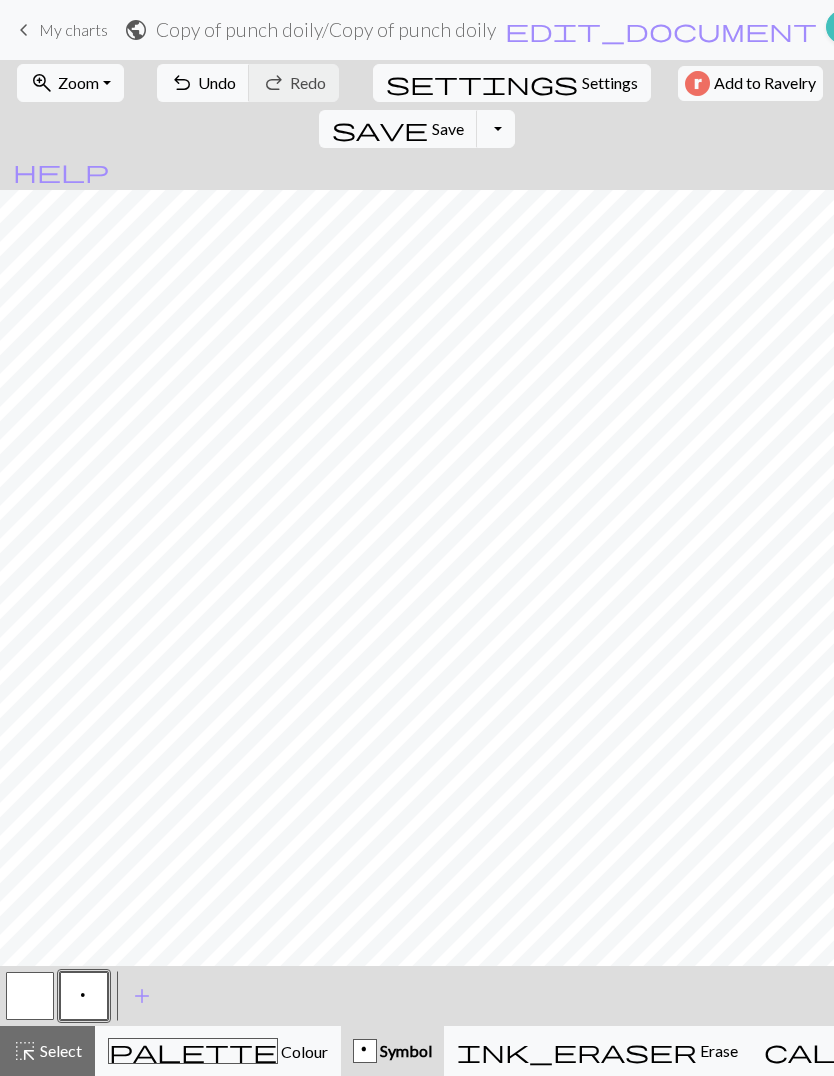 click at bounding box center [30, 996] 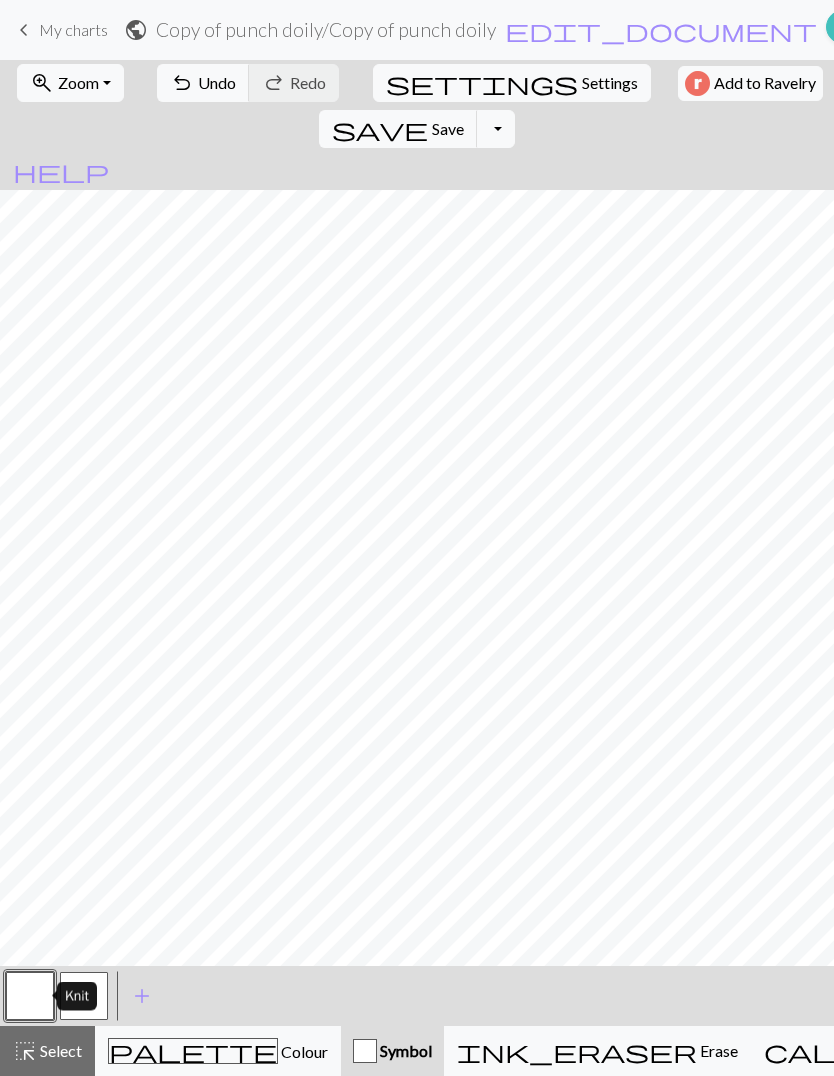 click on "Select" at bounding box center (59, 1050) 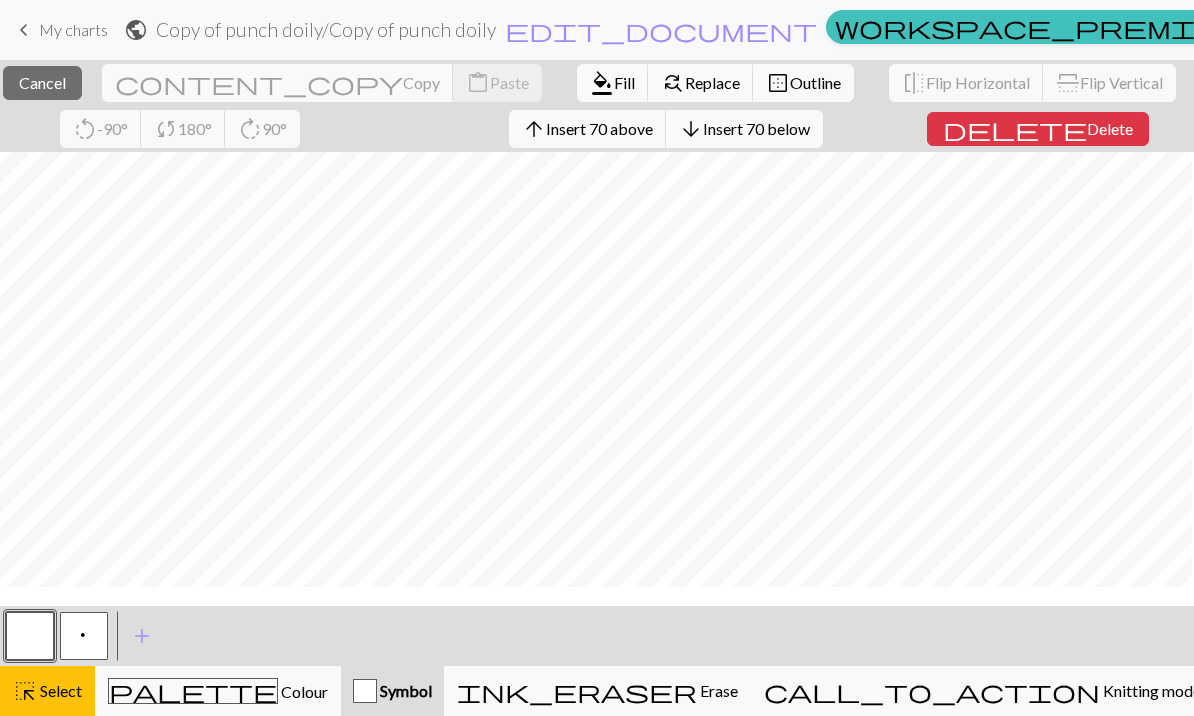 scroll, scrollTop: 338, scrollLeft: 102, axis: both 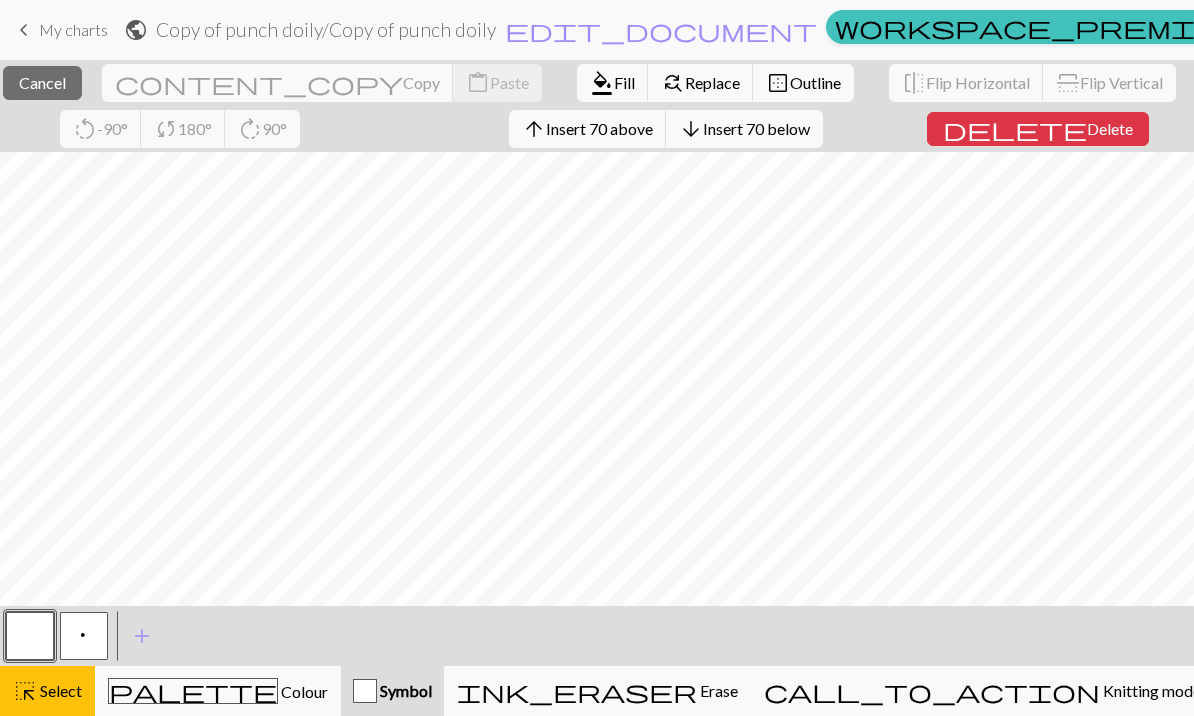 click on "content_copy  Copy" at bounding box center [278, 83] 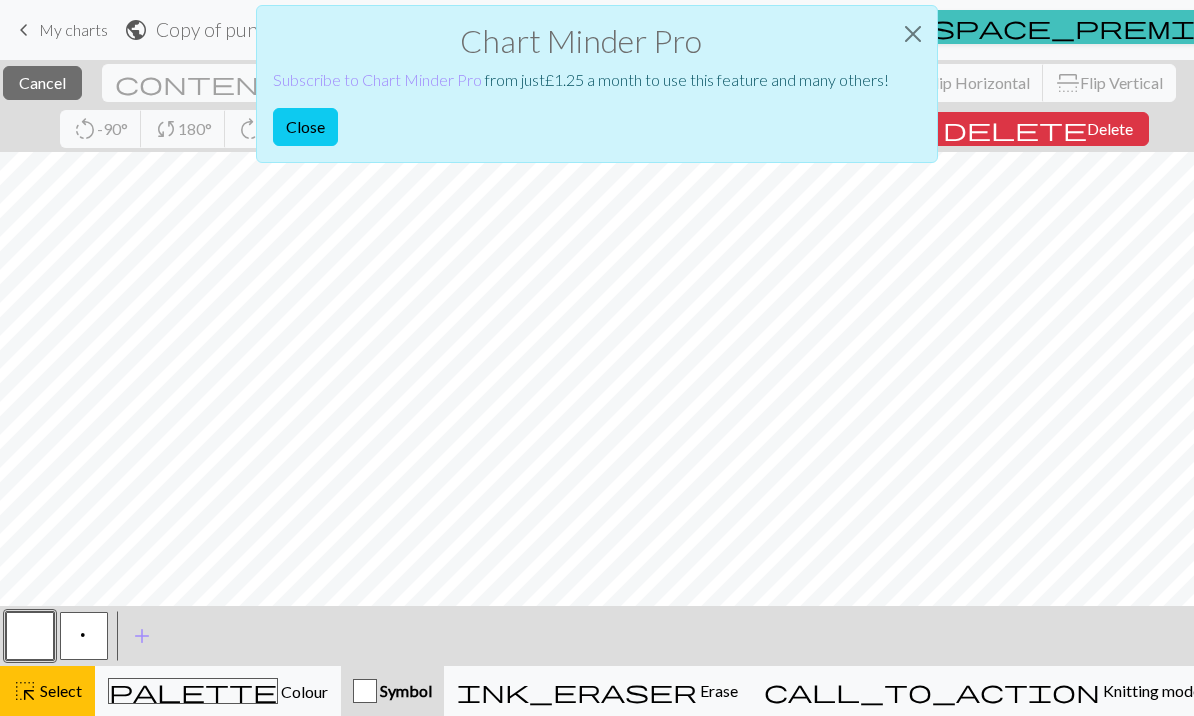 click at bounding box center (913, 34) 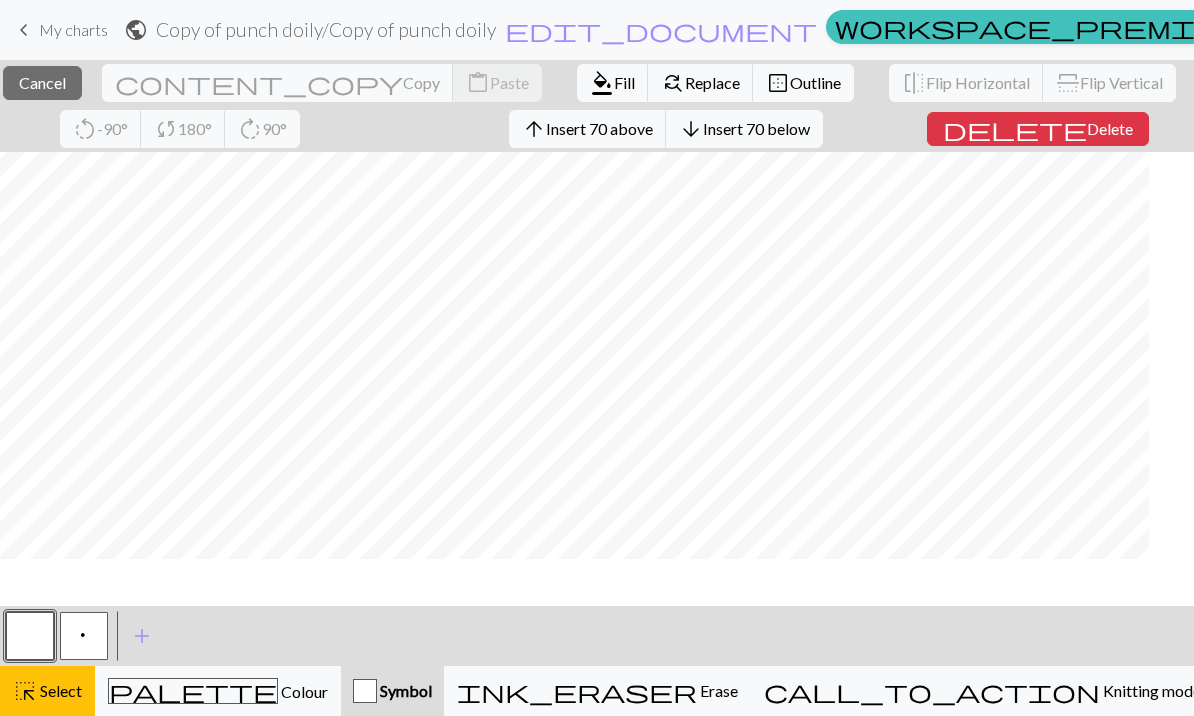 scroll, scrollTop: 550, scrollLeft: 0, axis: vertical 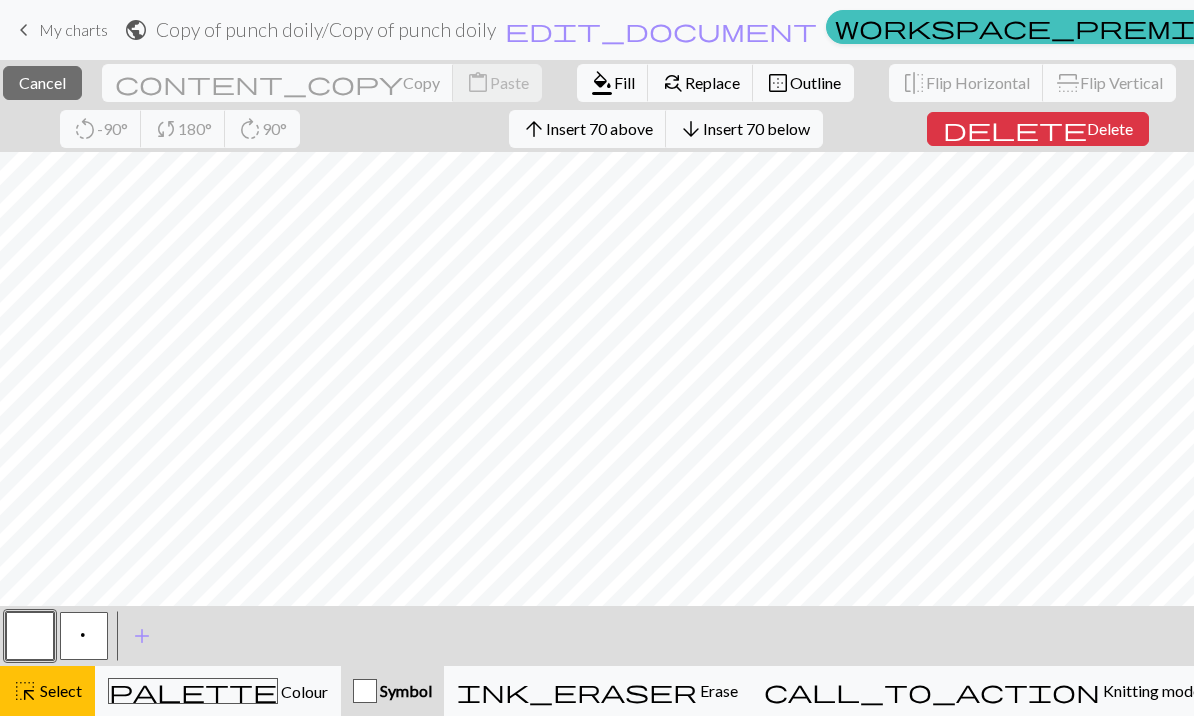 click on "Colour" at bounding box center [303, 691] 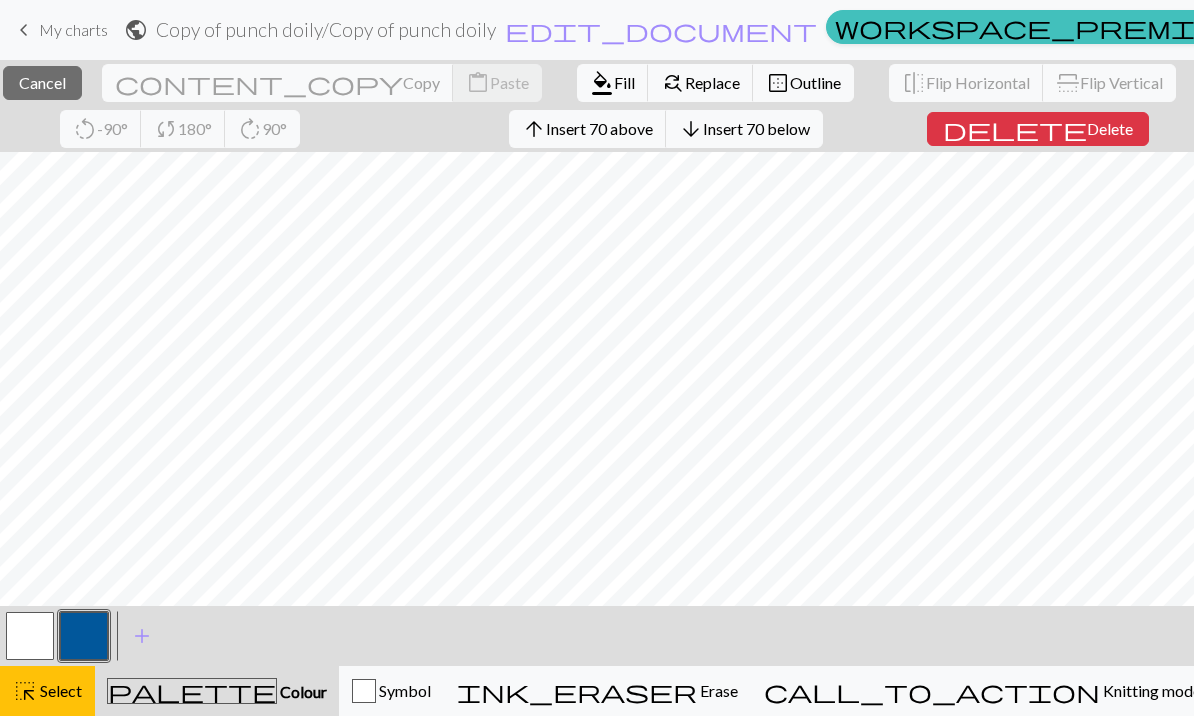 click on "close Cancel" at bounding box center (42, 83) 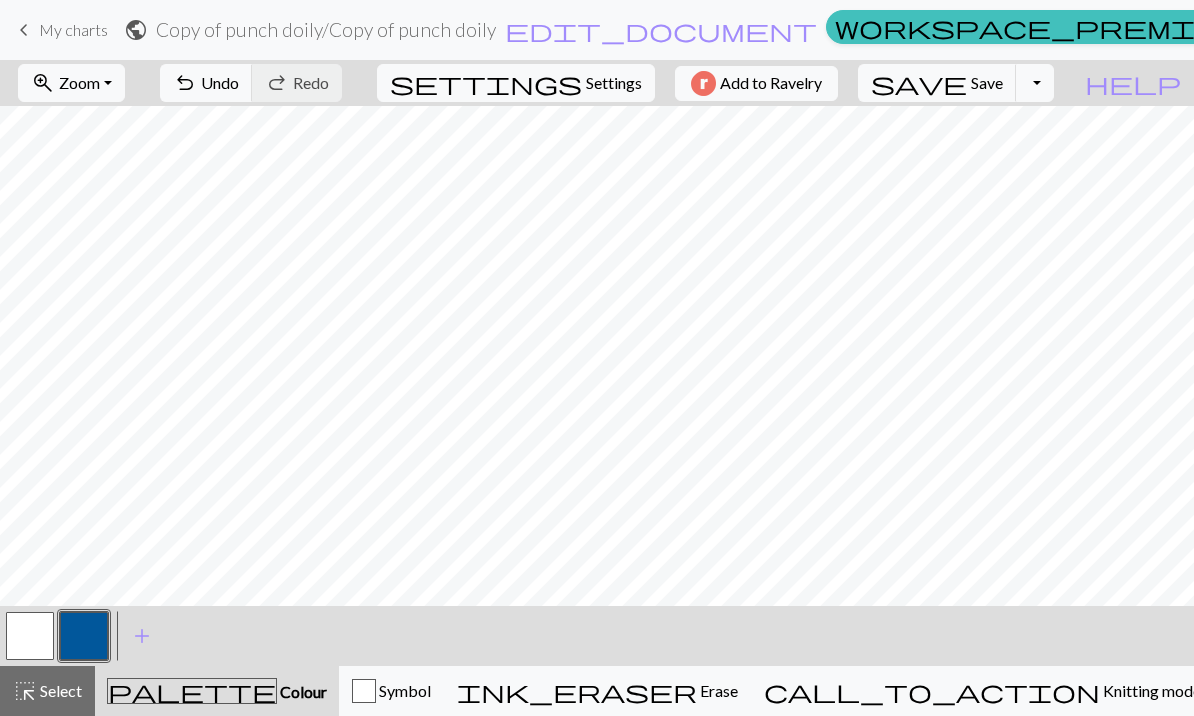 click on "add" at bounding box center (142, 636) 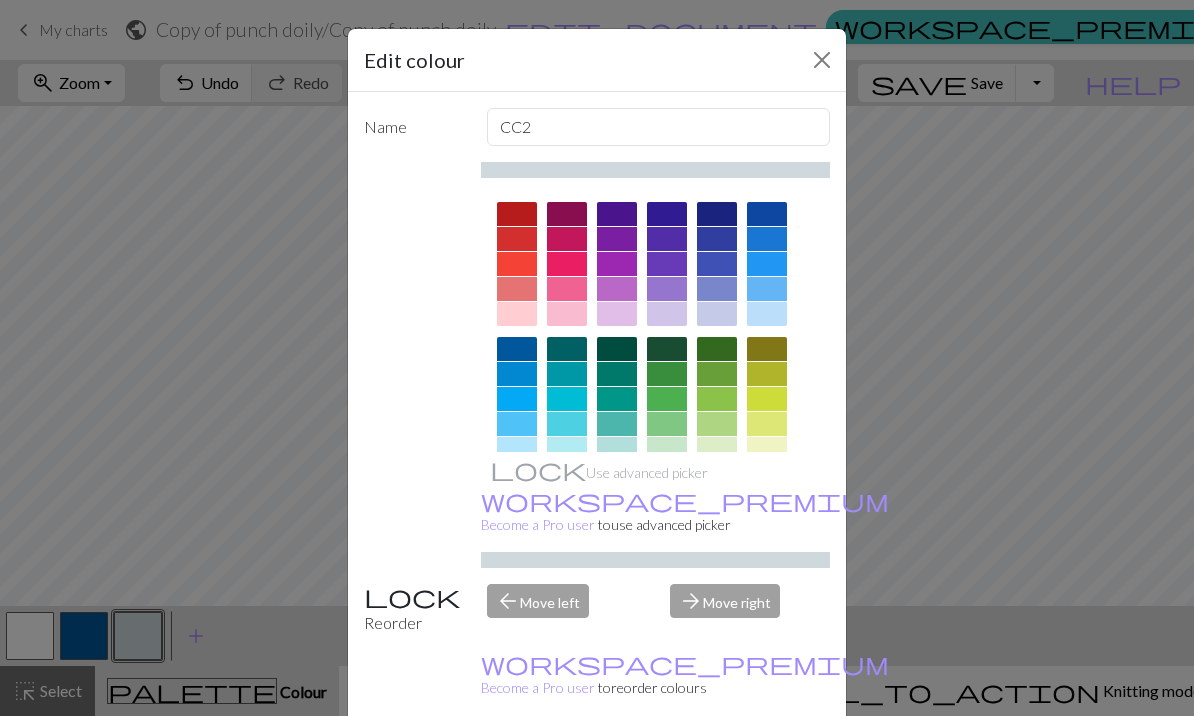 click at bounding box center (717, 484) 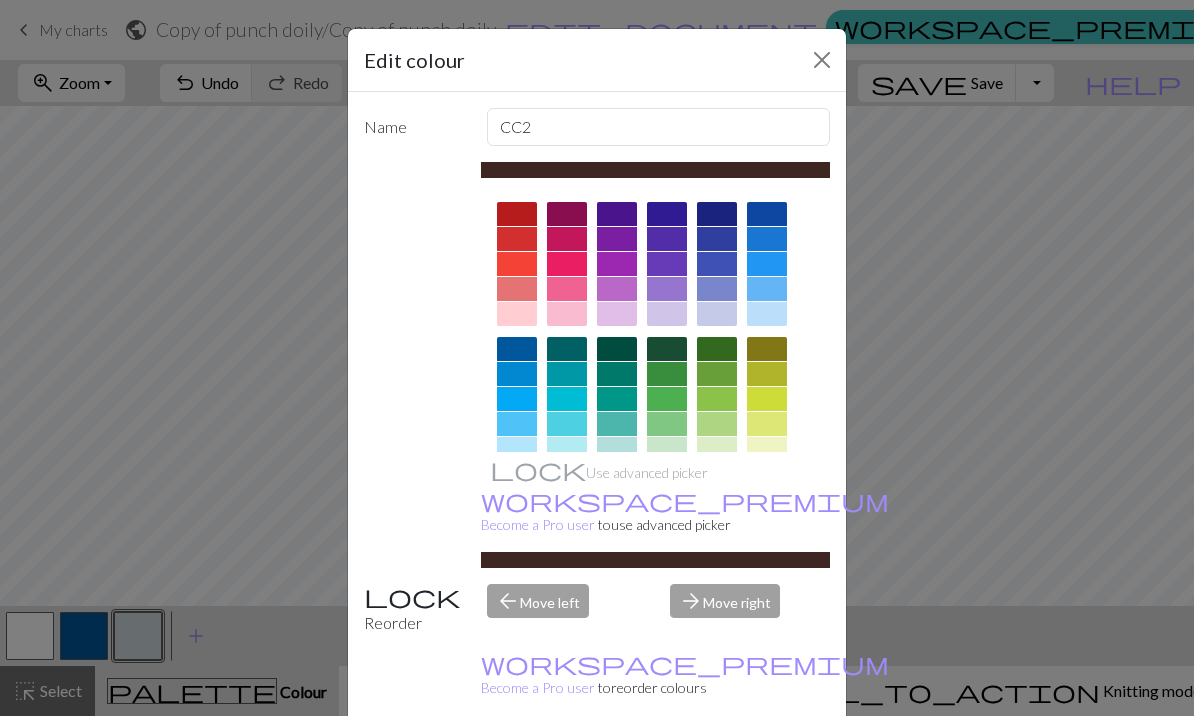 click on "Edit colour Name CC2 Use advanced picker workspace_premium Become a Pro user   to  use advanced picker Reorder arrow_back Move left arrow_forward Move right workspace_premium Become a Pro user   to  reorder colours Delete Done Cancel" at bounding box center (597, 358) 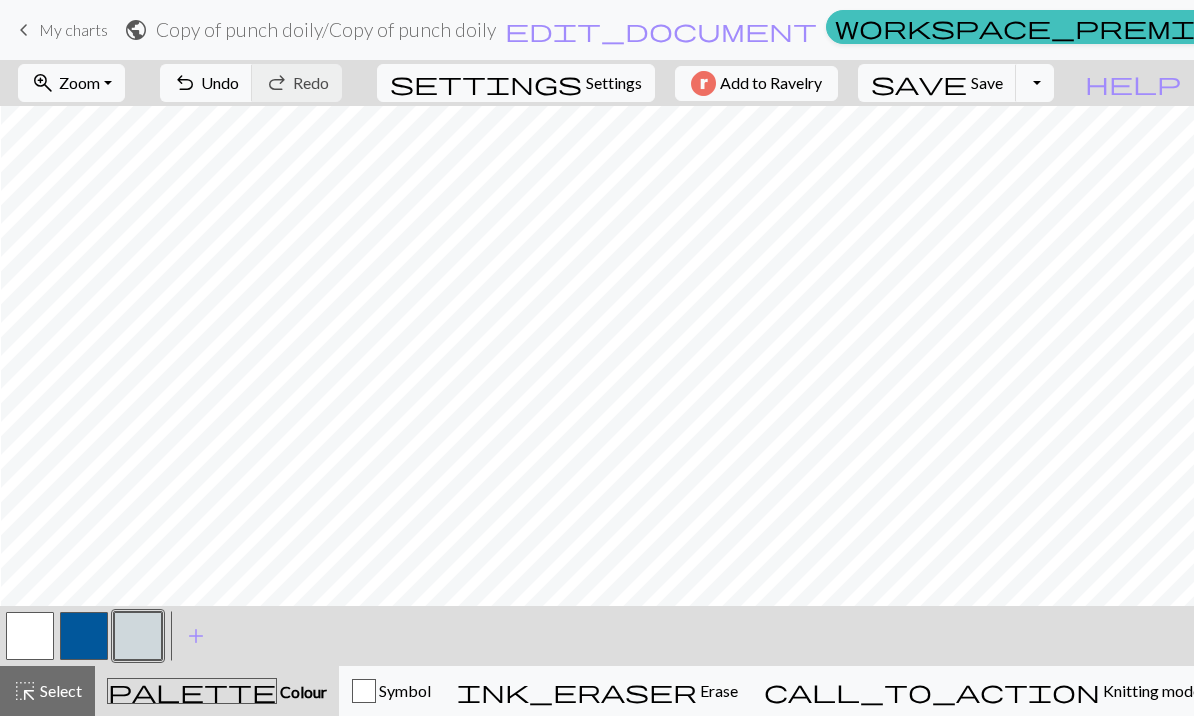 scroll, scrollTop: 496, scrollLeft: 12, axis: both 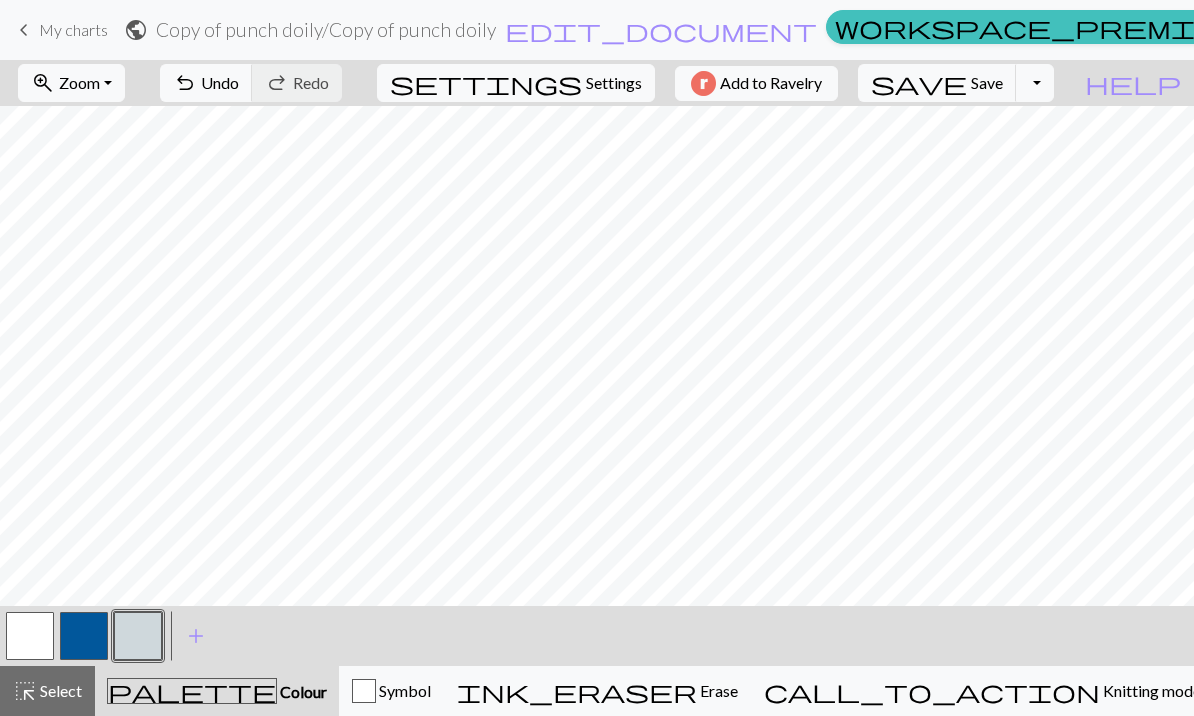 click at bounding box center [138, 636] 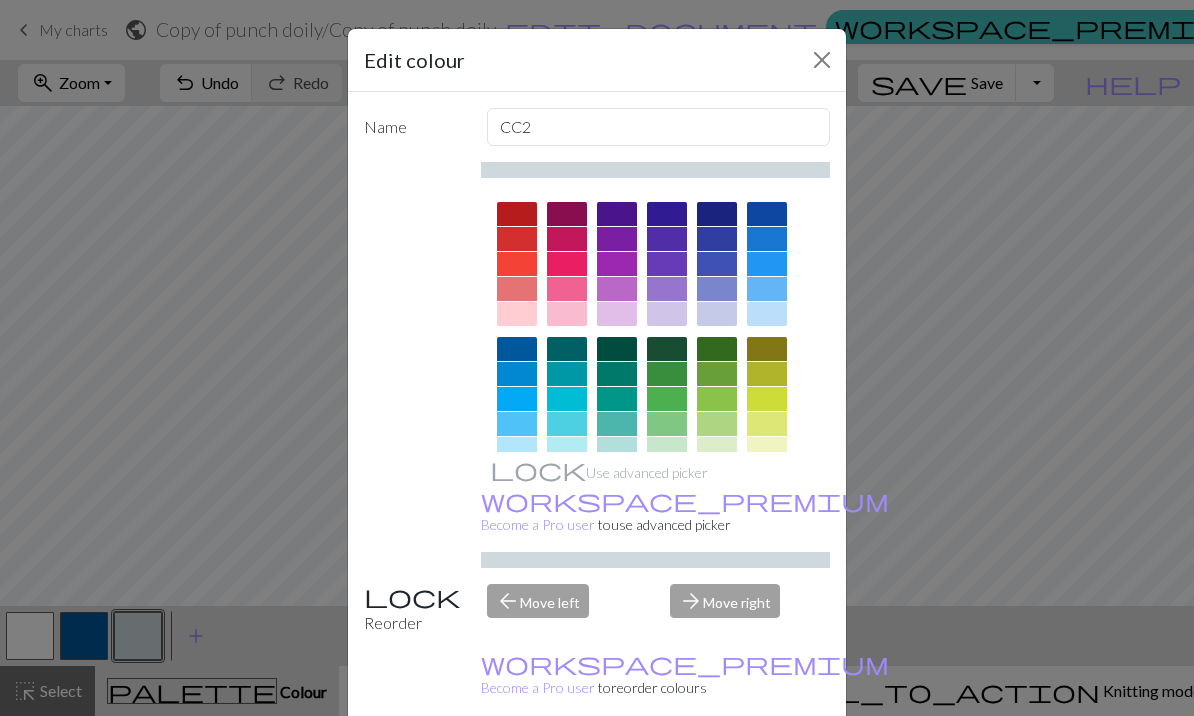 click at bounding box center [717, 509] 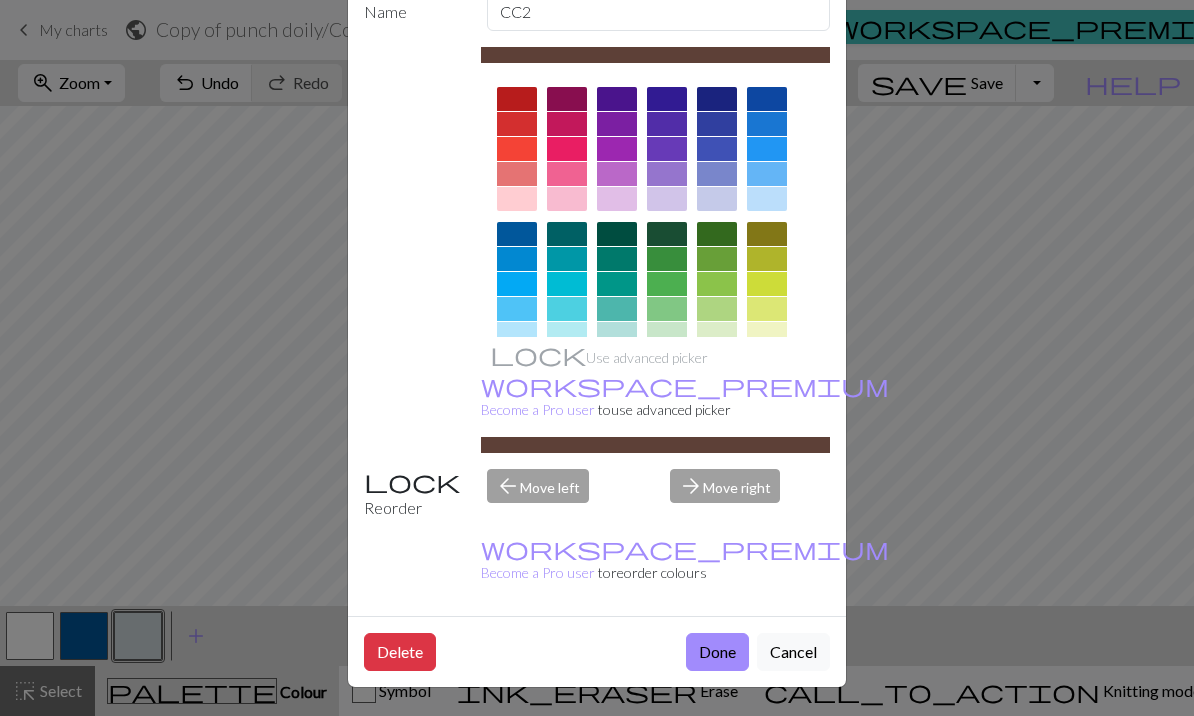 scroll, scrollTop: 119, scrollLeft: 0, axis: vertical 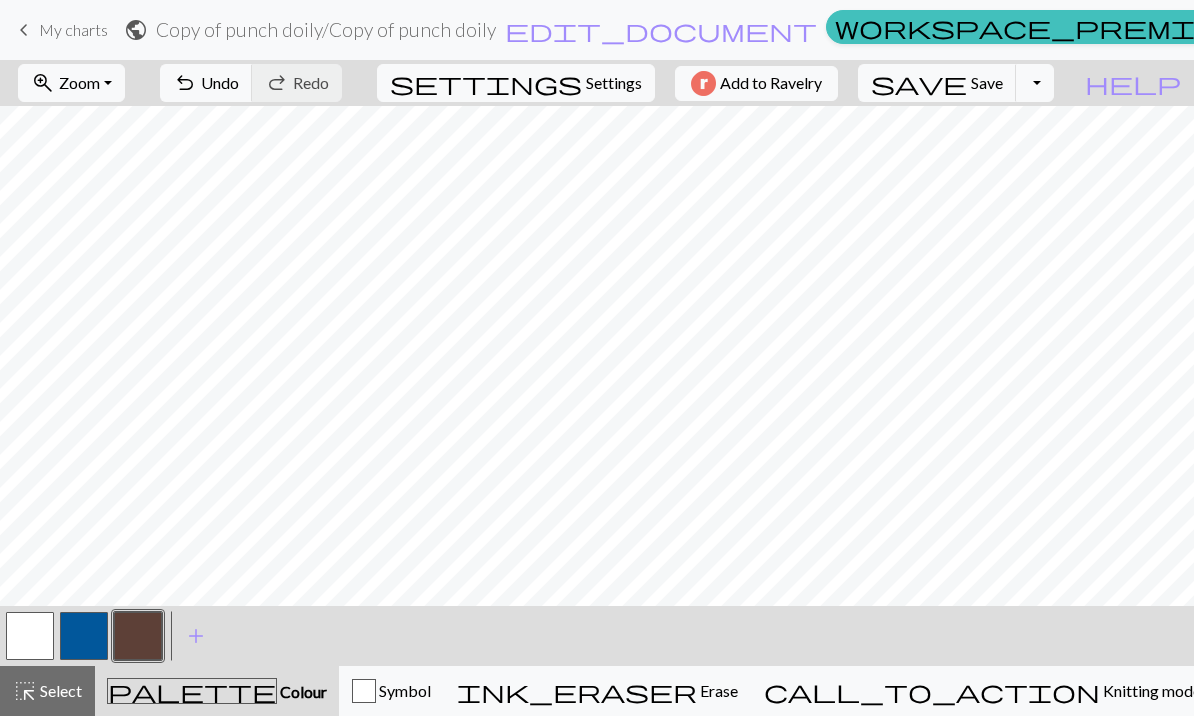 click on "undo Undo Undo" at bounding box center (206, 83) 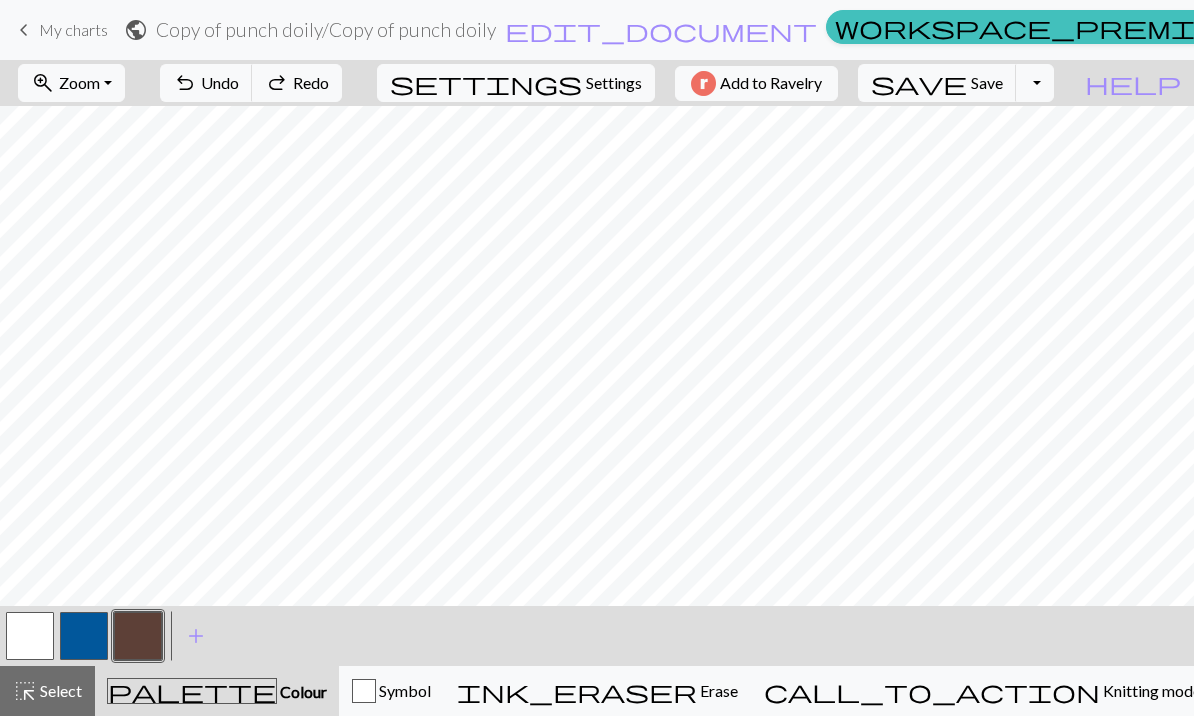 click at bounding box center [30, 636] 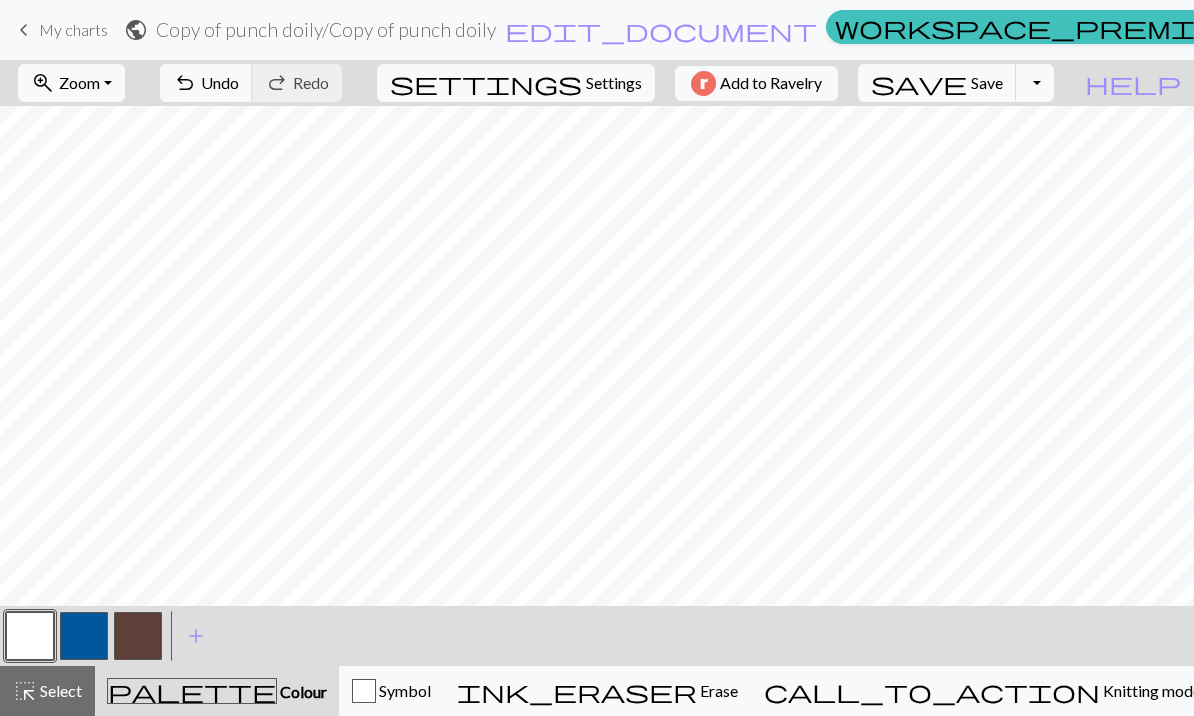 click at bounding box center [138, 636] 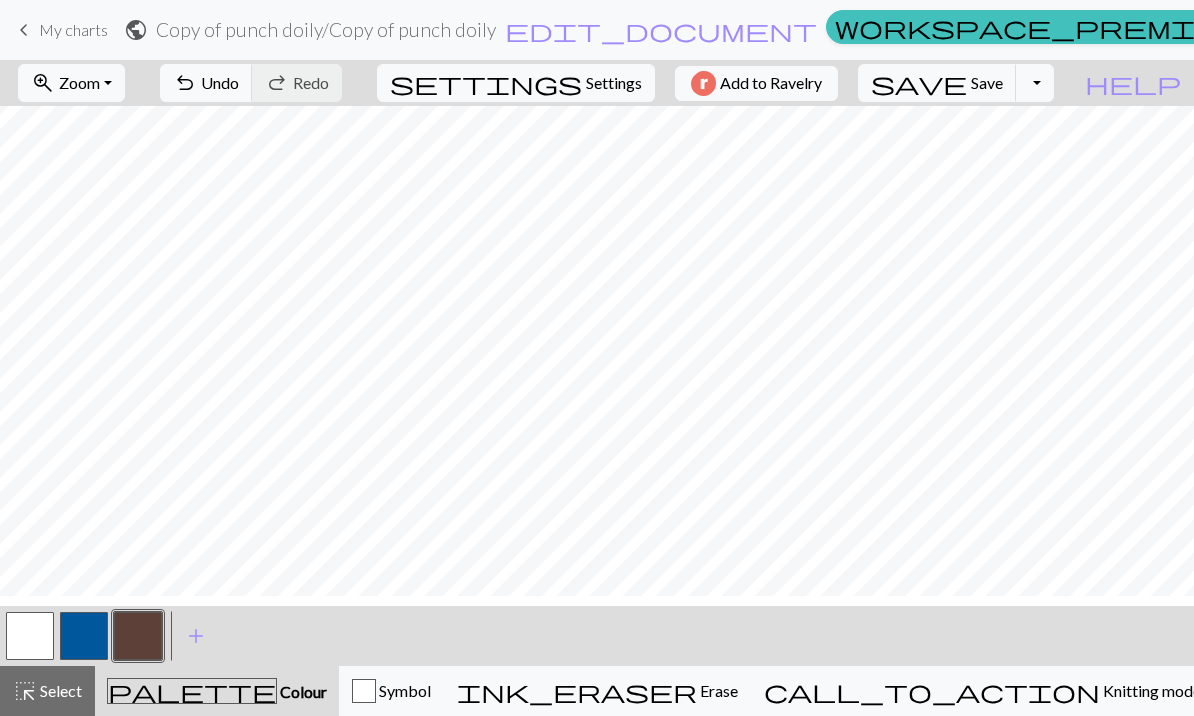 scroll, scrollTop: 500, scrollLeft: 149, axis: both 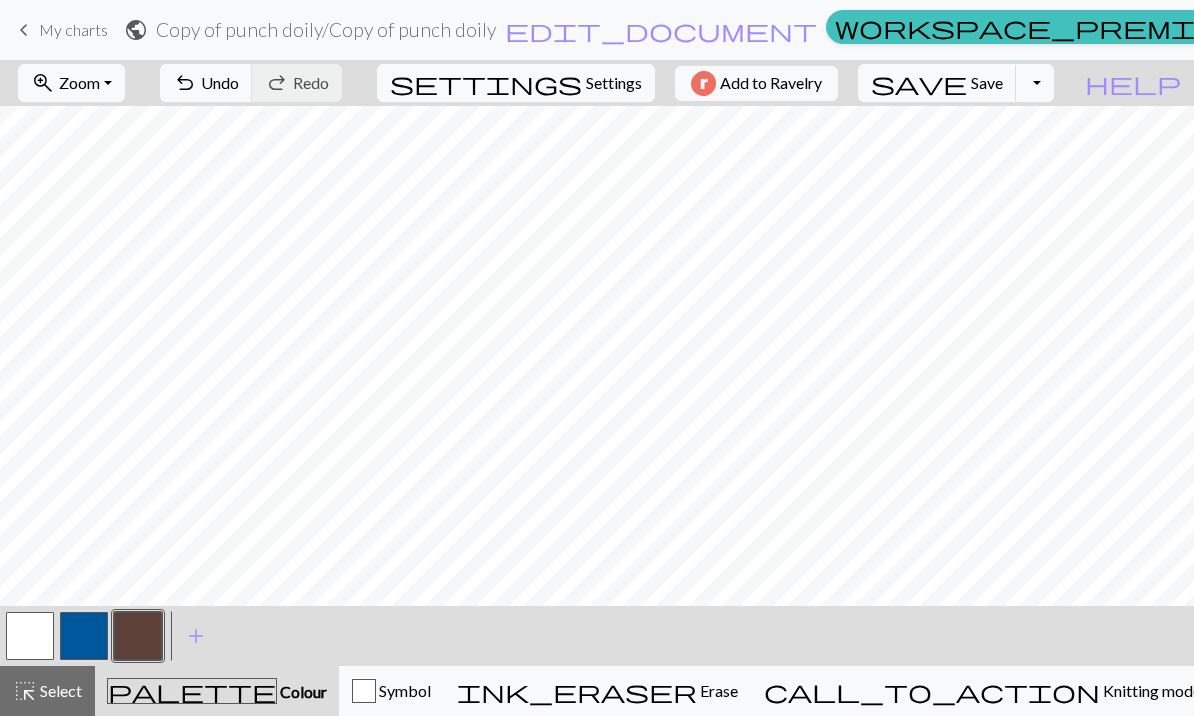 click on "undo" at bounding box center (185, 83) 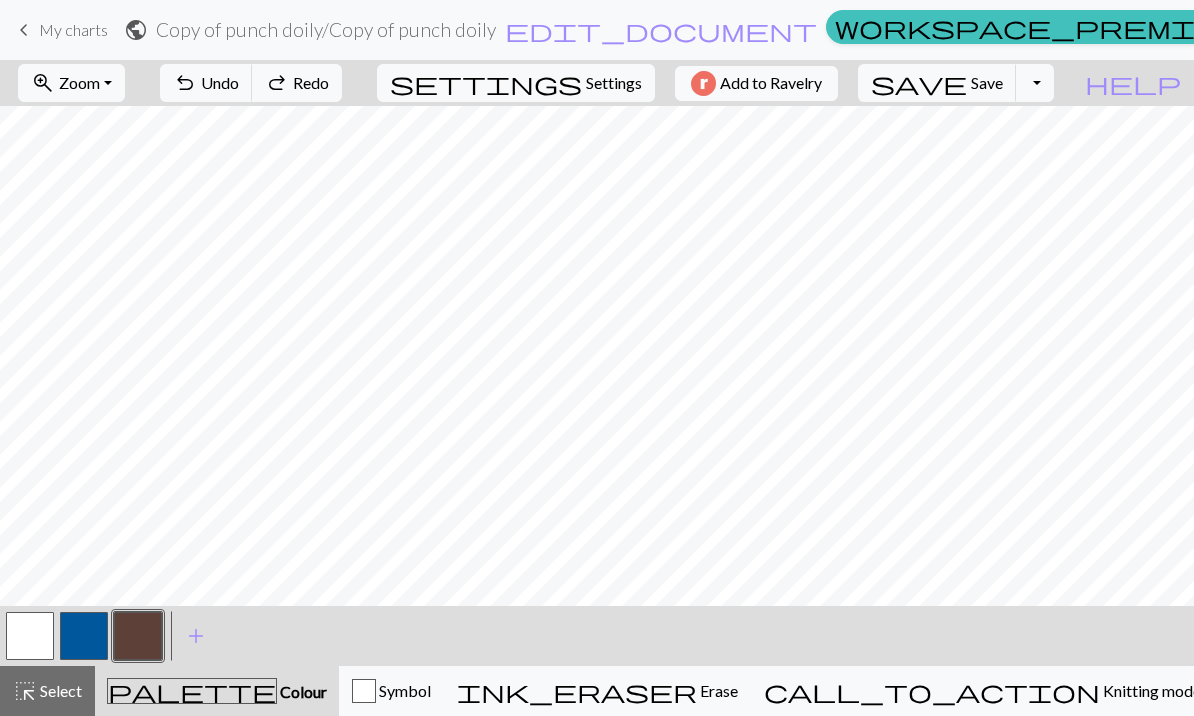 click on "undo" at bounding box center [185, 83] 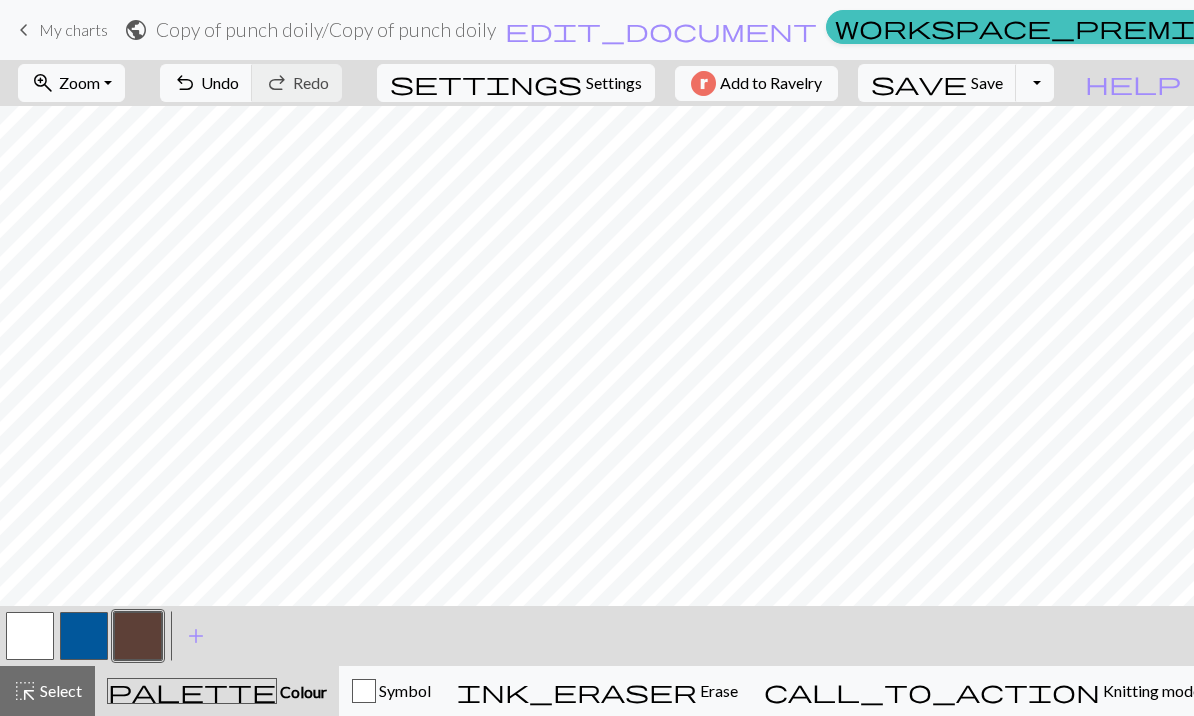 scroll, scrollTop: 476, scrollLeft: 149, axis: both 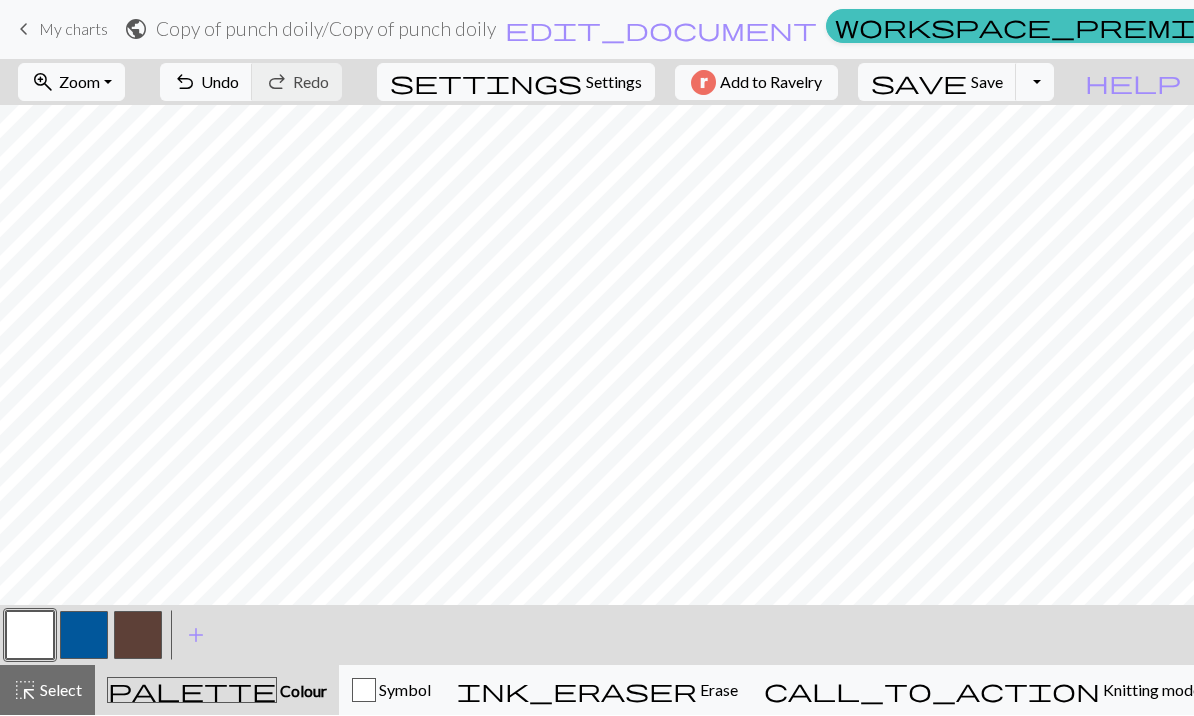 click at bounding box center (138, 636) 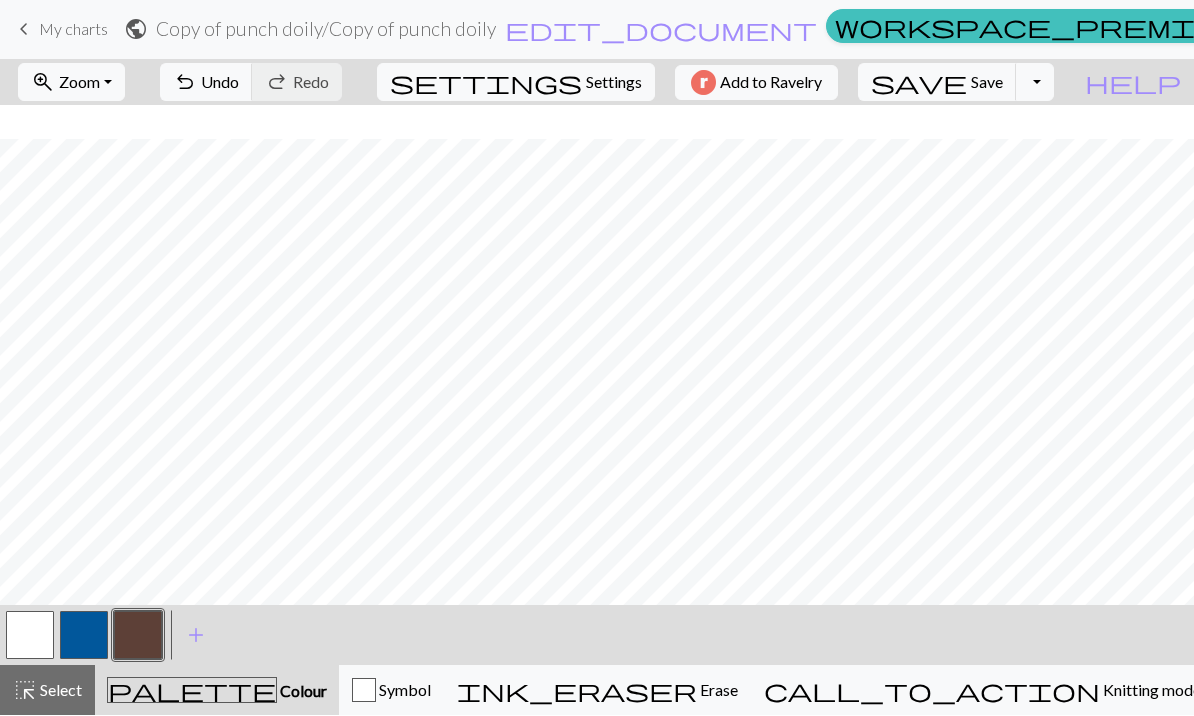 scroll, scrollTop: 550, scrollLeft: 0, axis: vertical 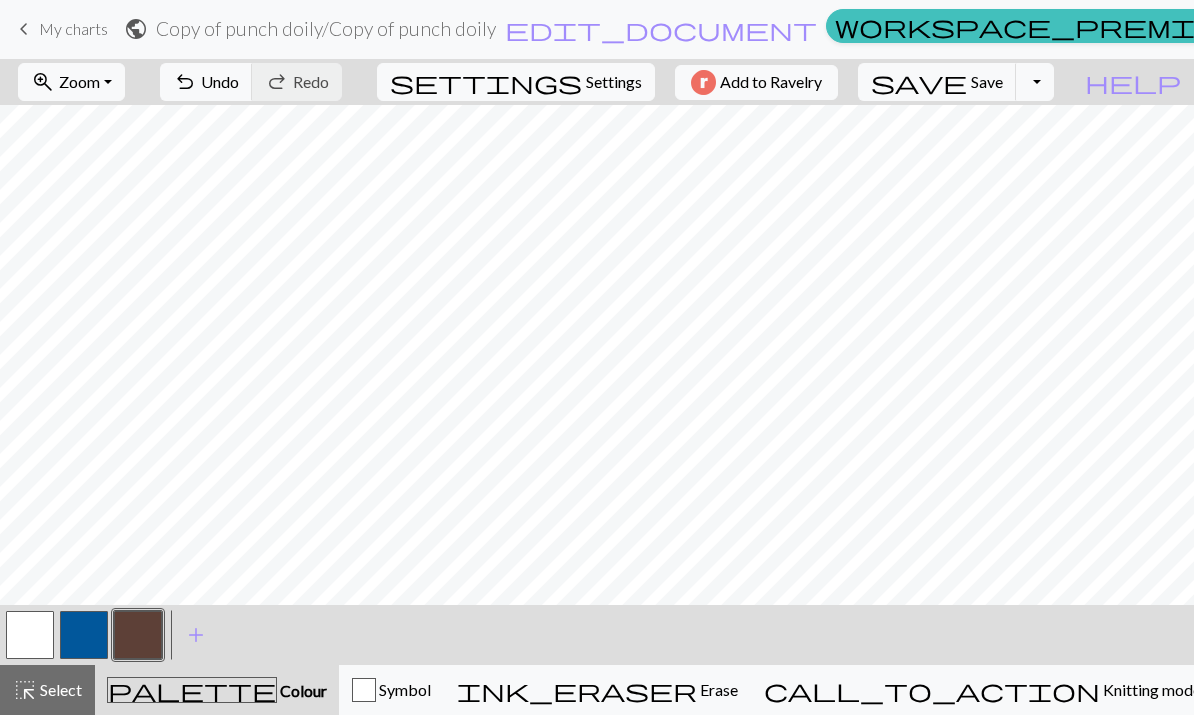 click at bounding box center (30, 636) 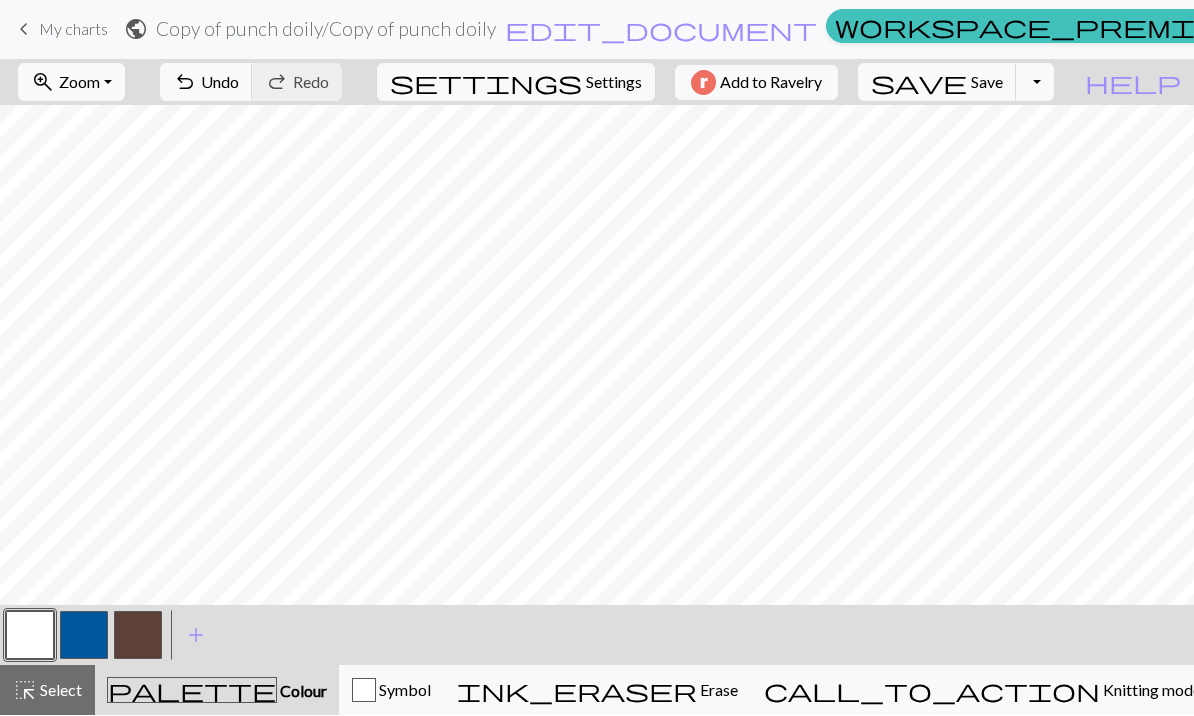 click at bounding box center (138, 636) 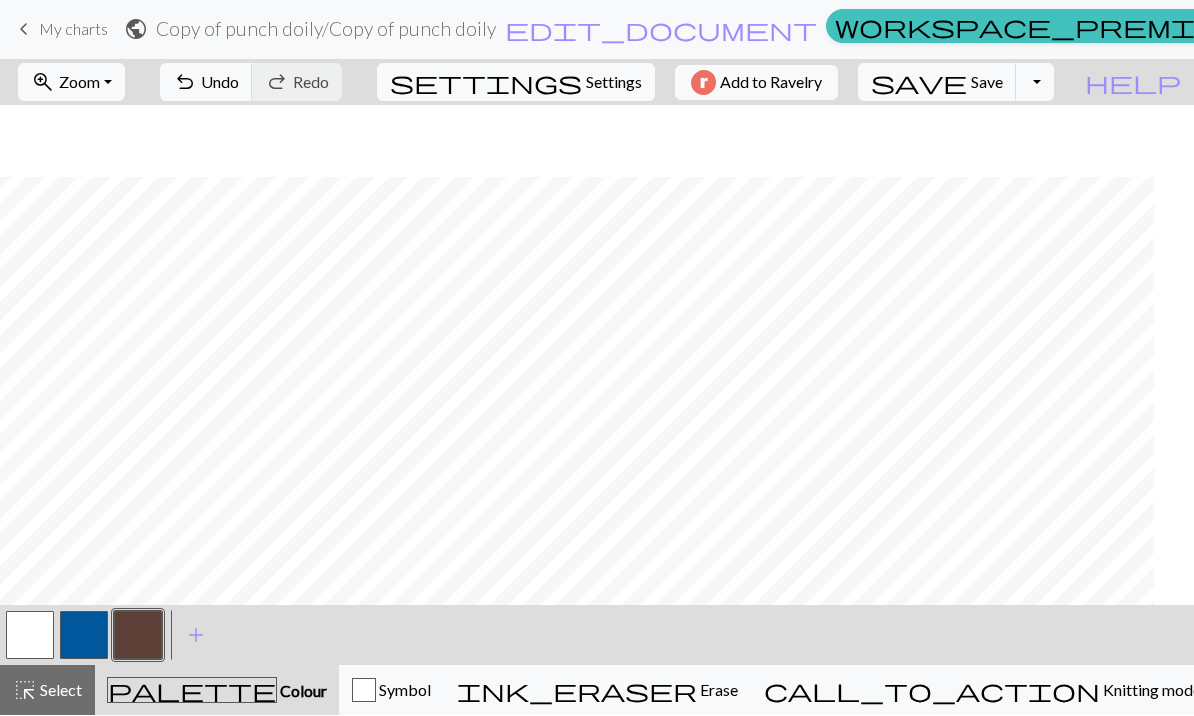 scroll, scrollTop: 580, scrollLeft: 50, axis: both 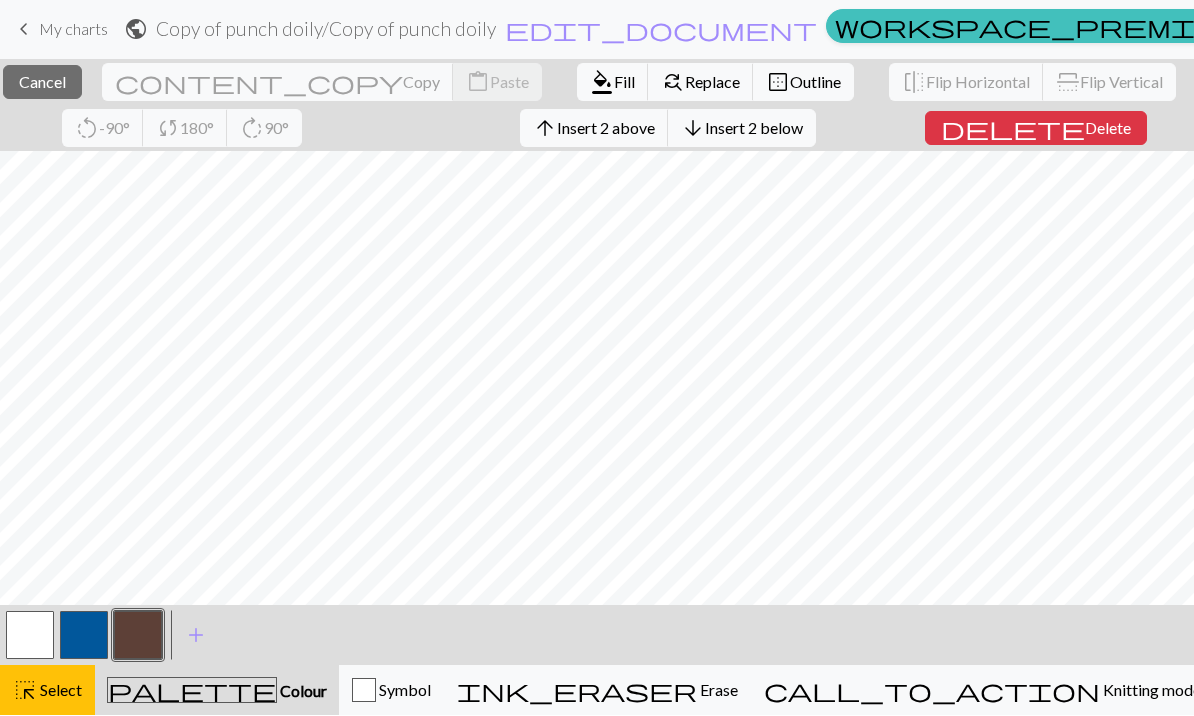 click on "Select" at bounding box center (59, 690) 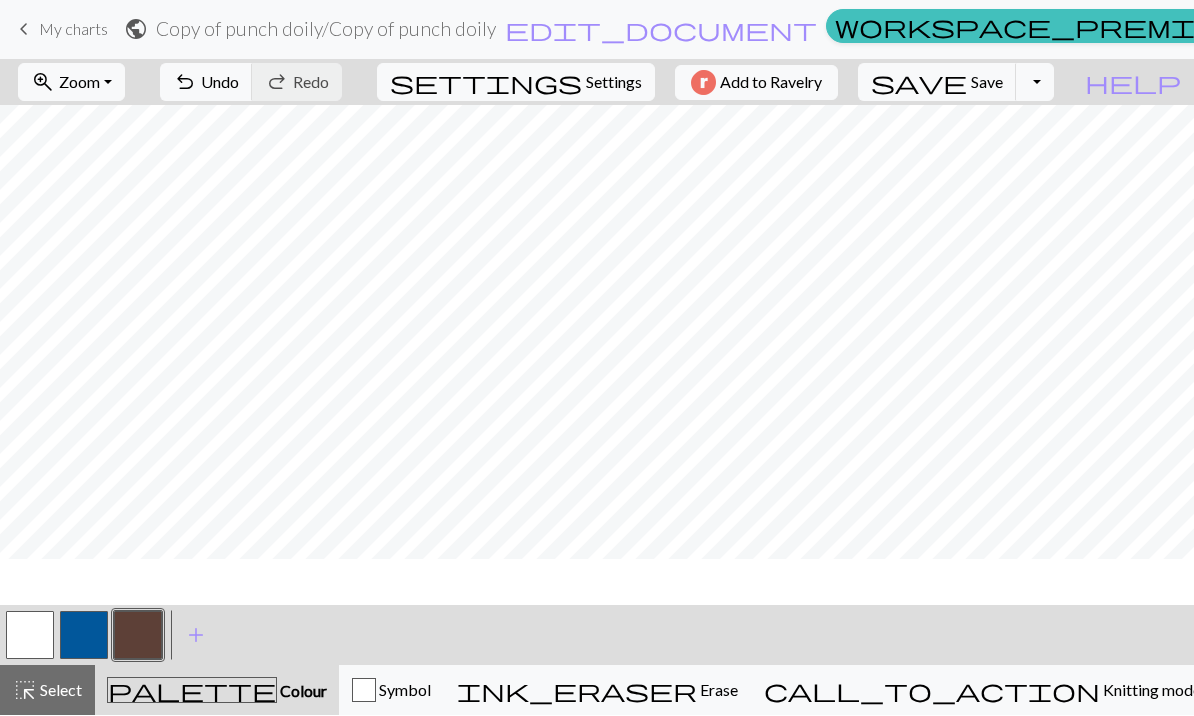 click on "Colour" at bounding box center (302, 691) 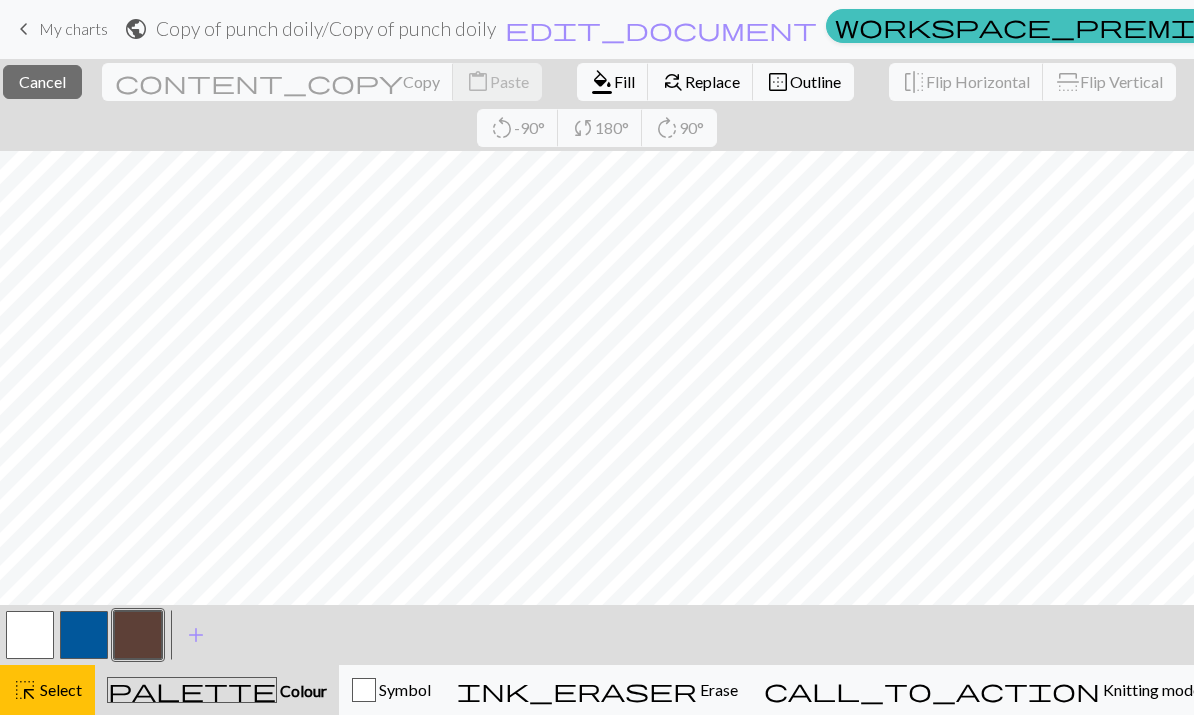 click on "palette   Colour   Colour" at bounding box center (217, 691) 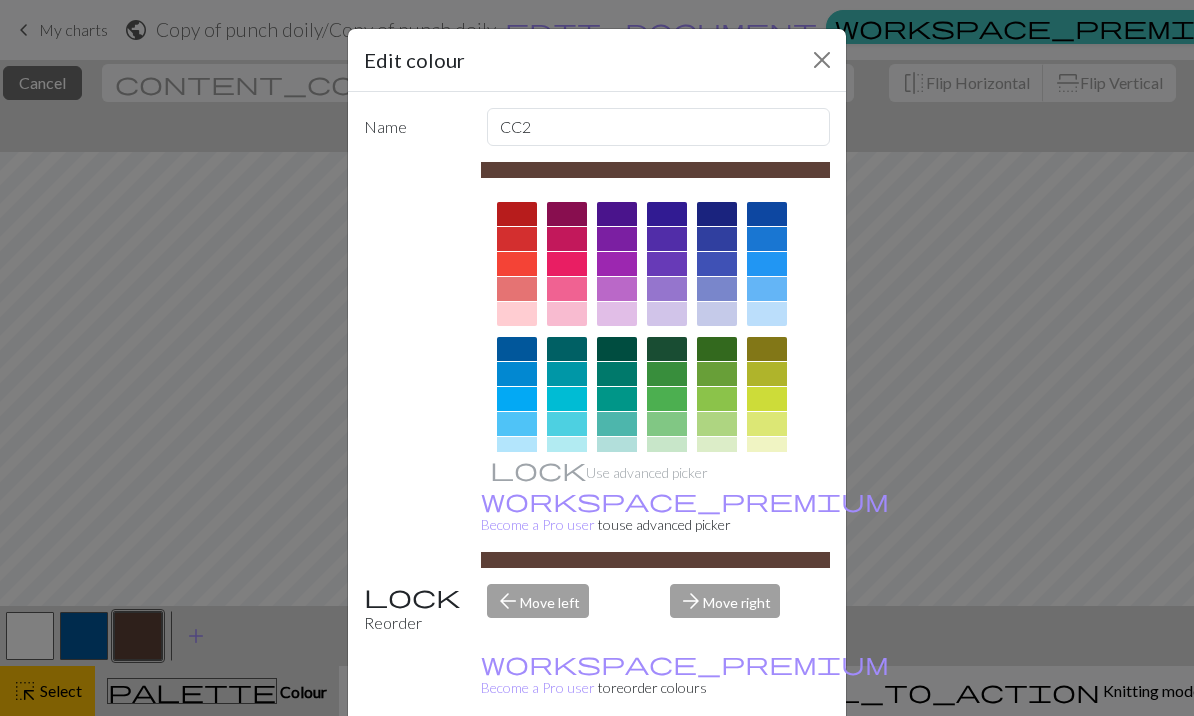 click at bounding box center (822, 60) 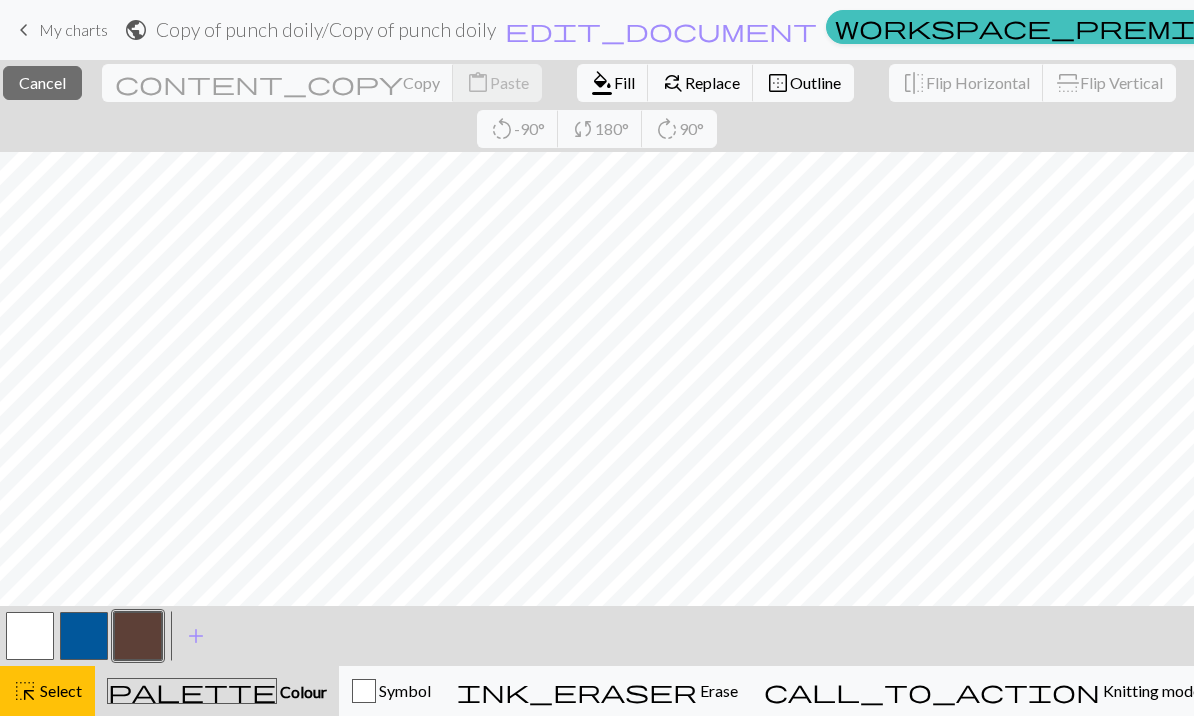 click on "Symbol" at bounding box center (403, 690) 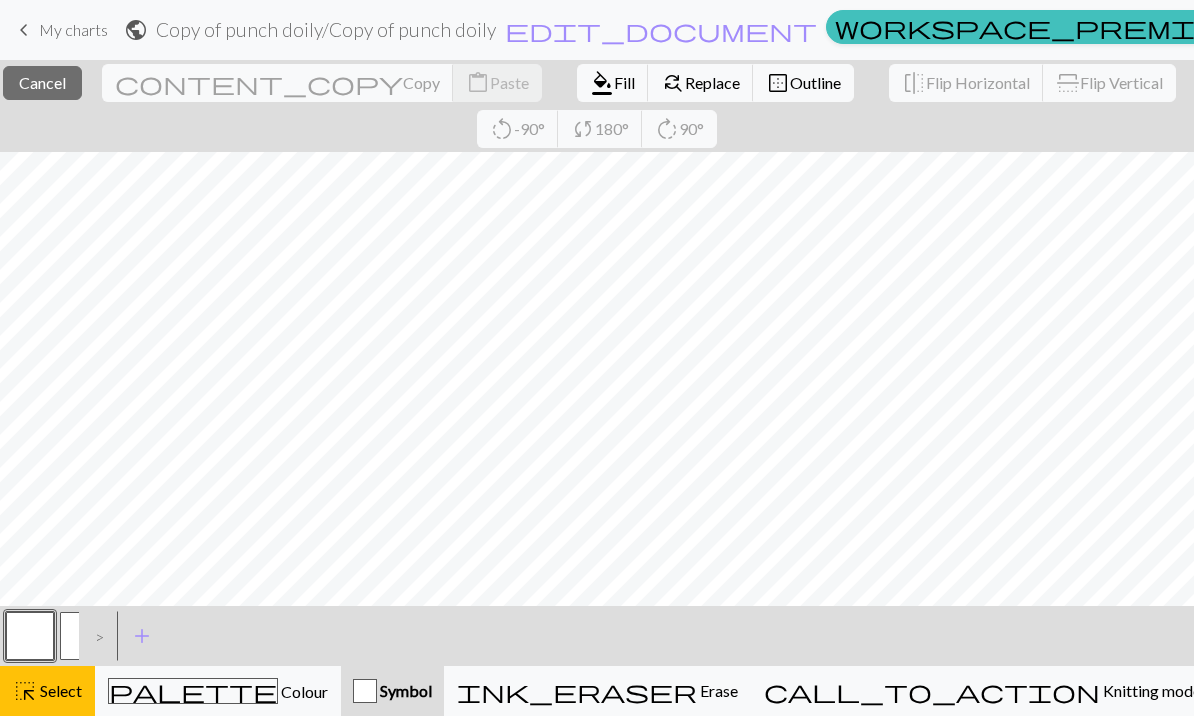 click on "palette" at bounding box center [193, 691] 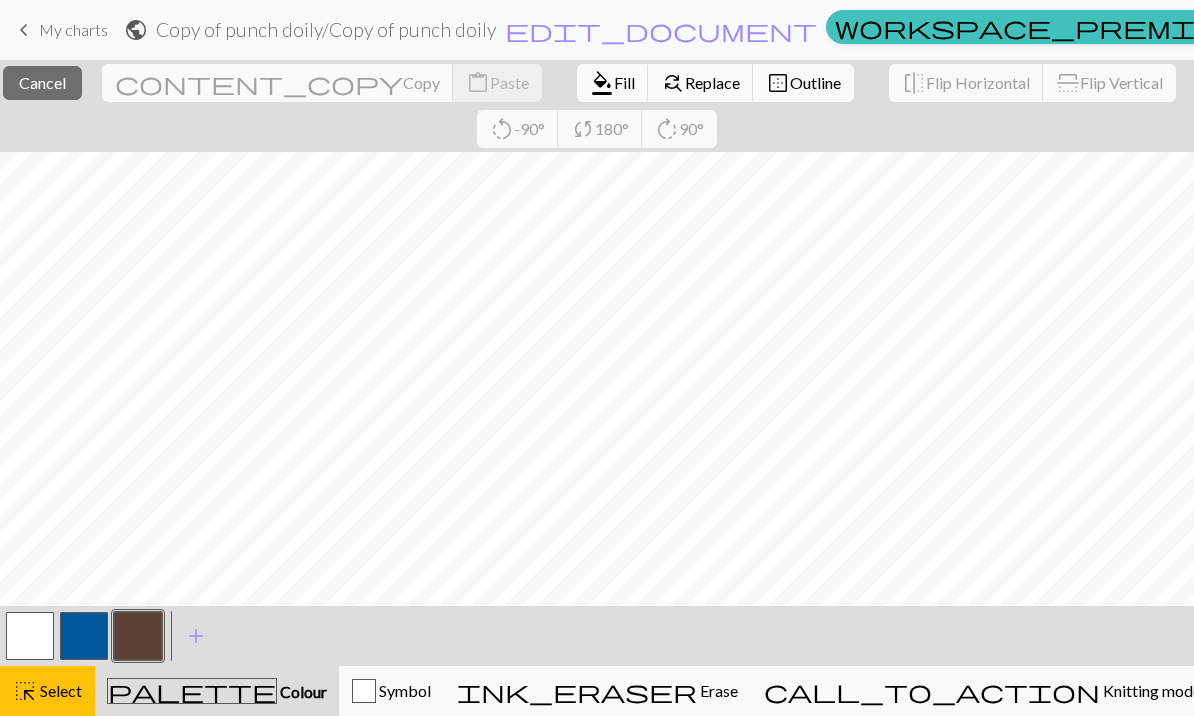 click on "close Cancel" at bounding box center [42, 83] 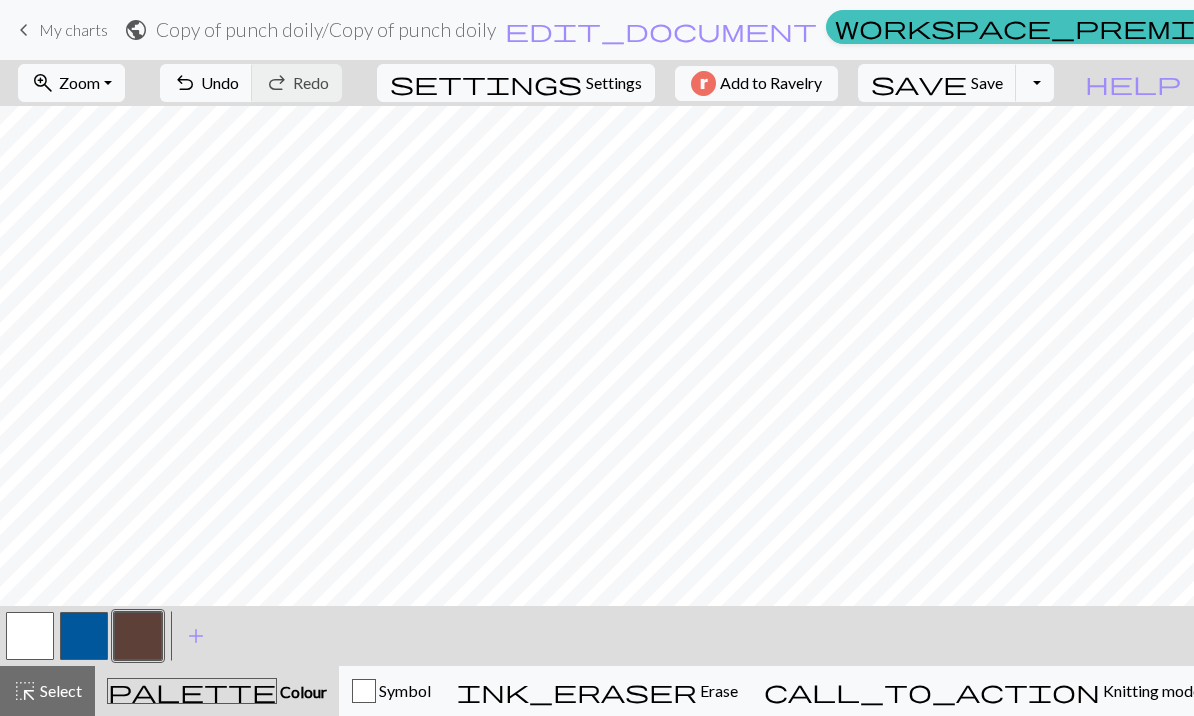 click on "palette   Colour   Colour" at bounding box center [217, 691] 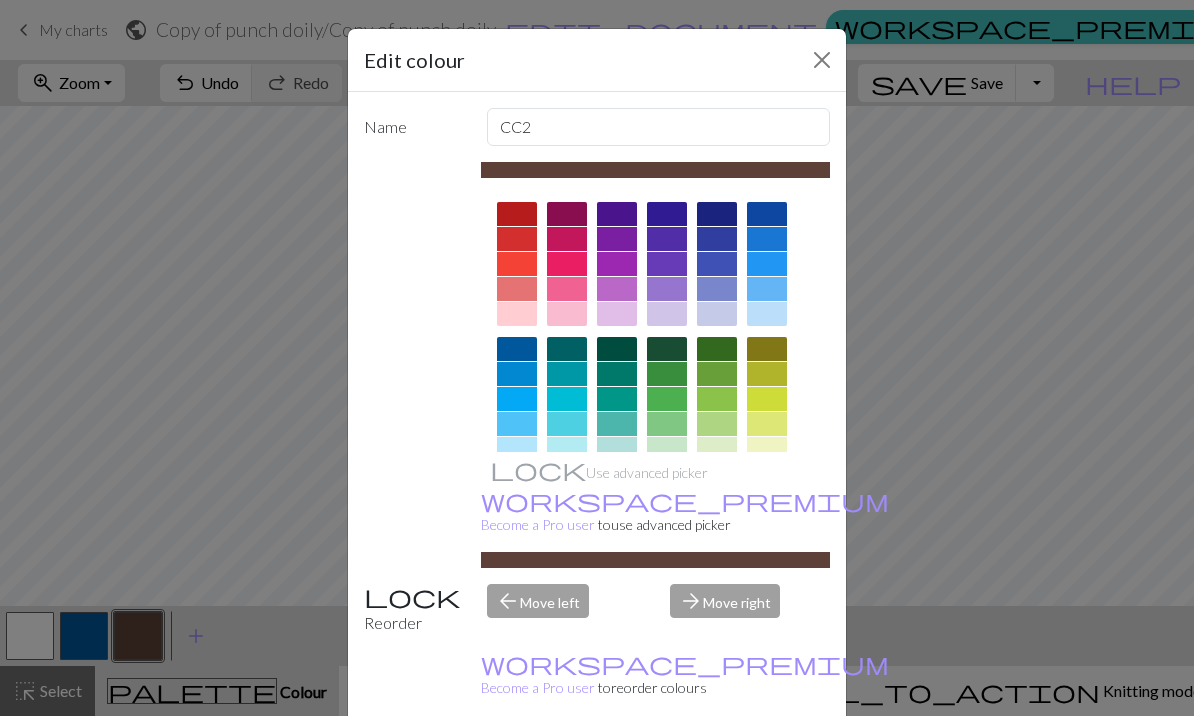 click at bounding box center [822, 60] 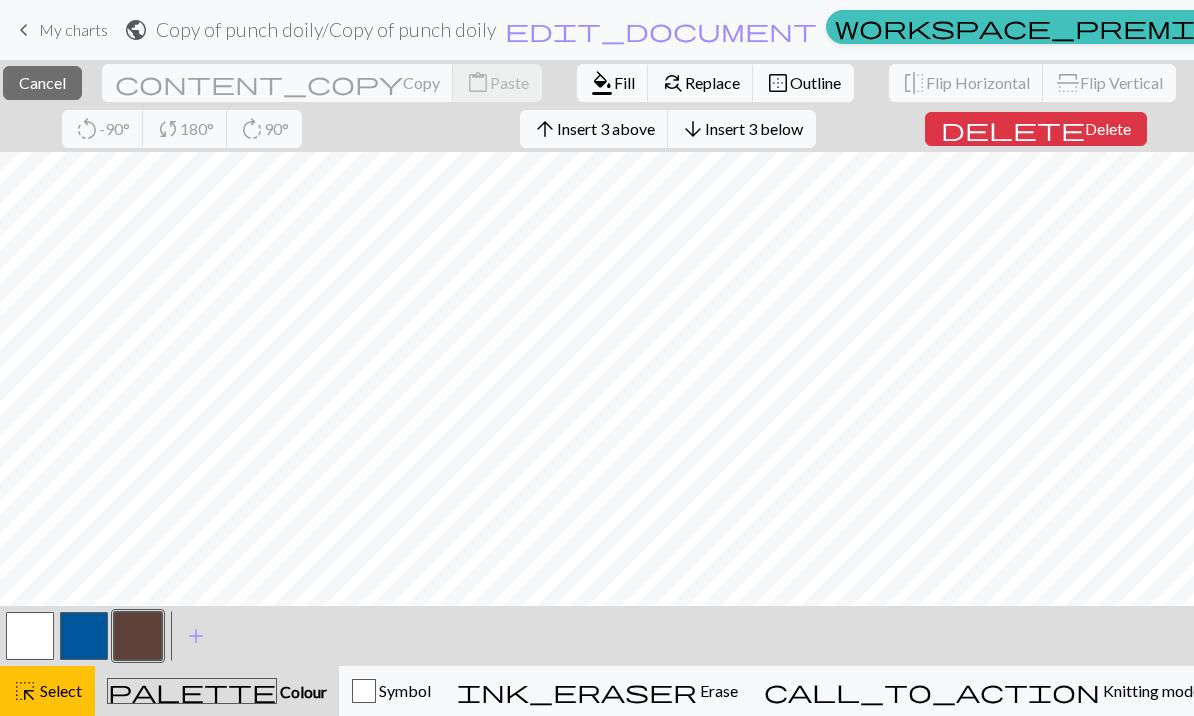 click on "Cancel" at bounding box center [42, 82] 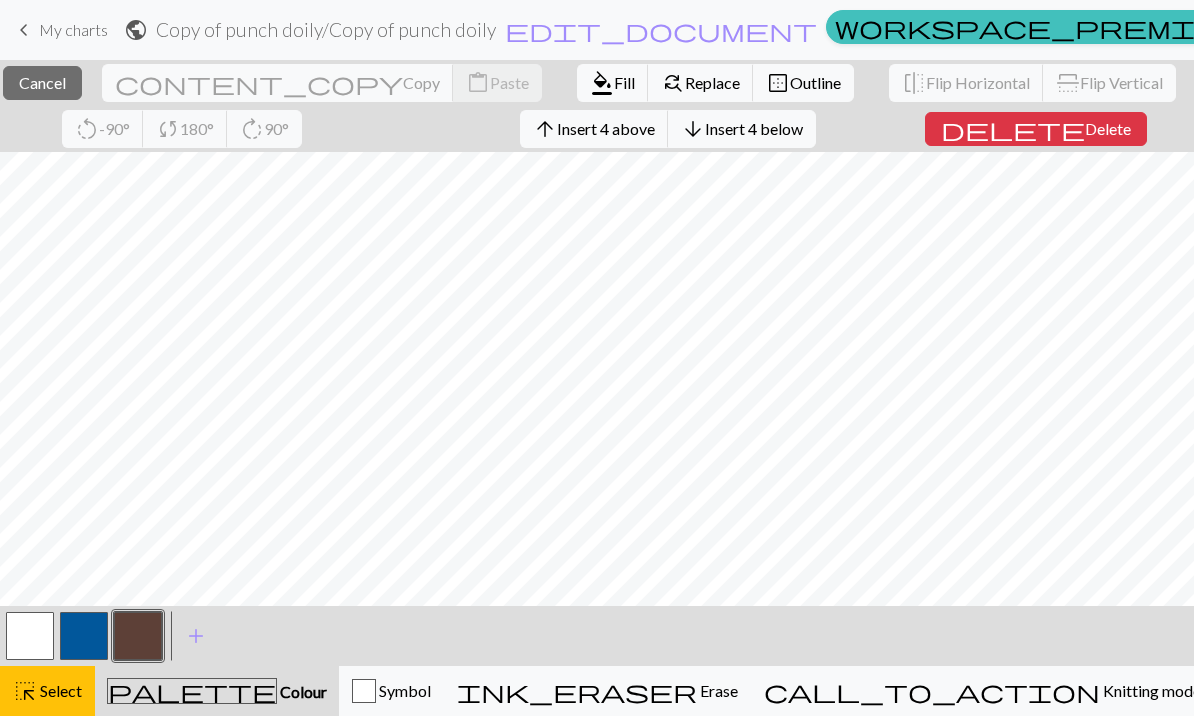 click on "Cancel" at bounding box center [42, 82] 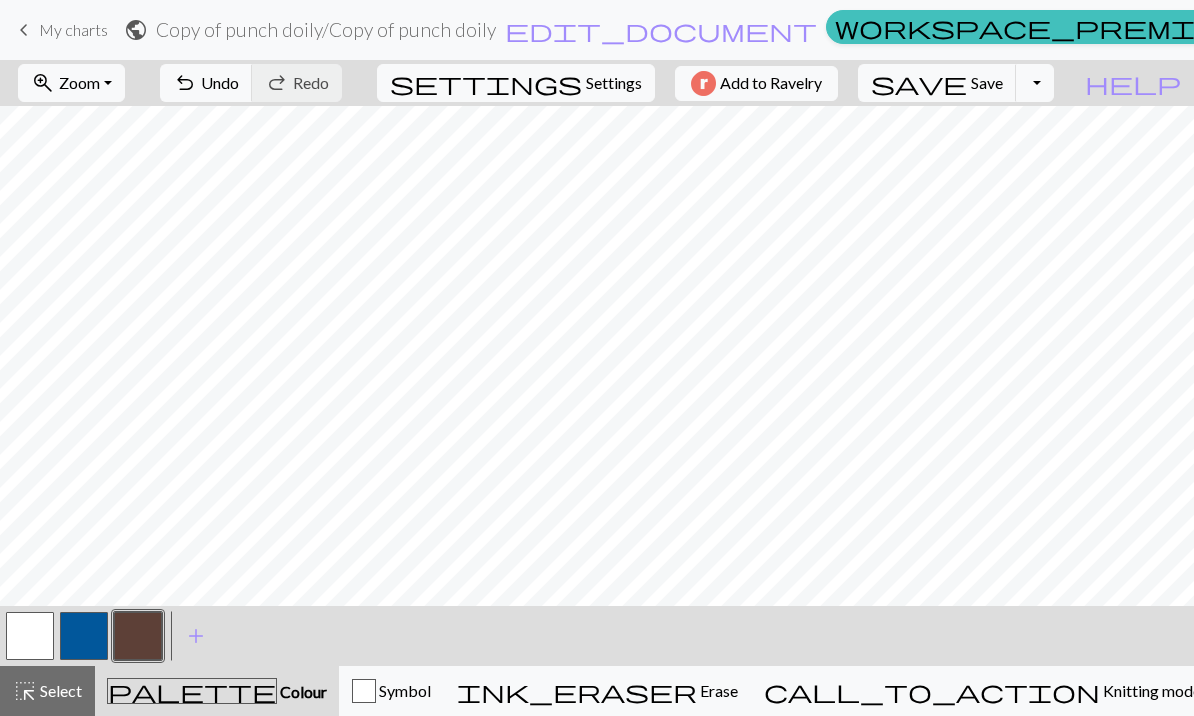 click on "Colour" at bounding box center (302, 691) 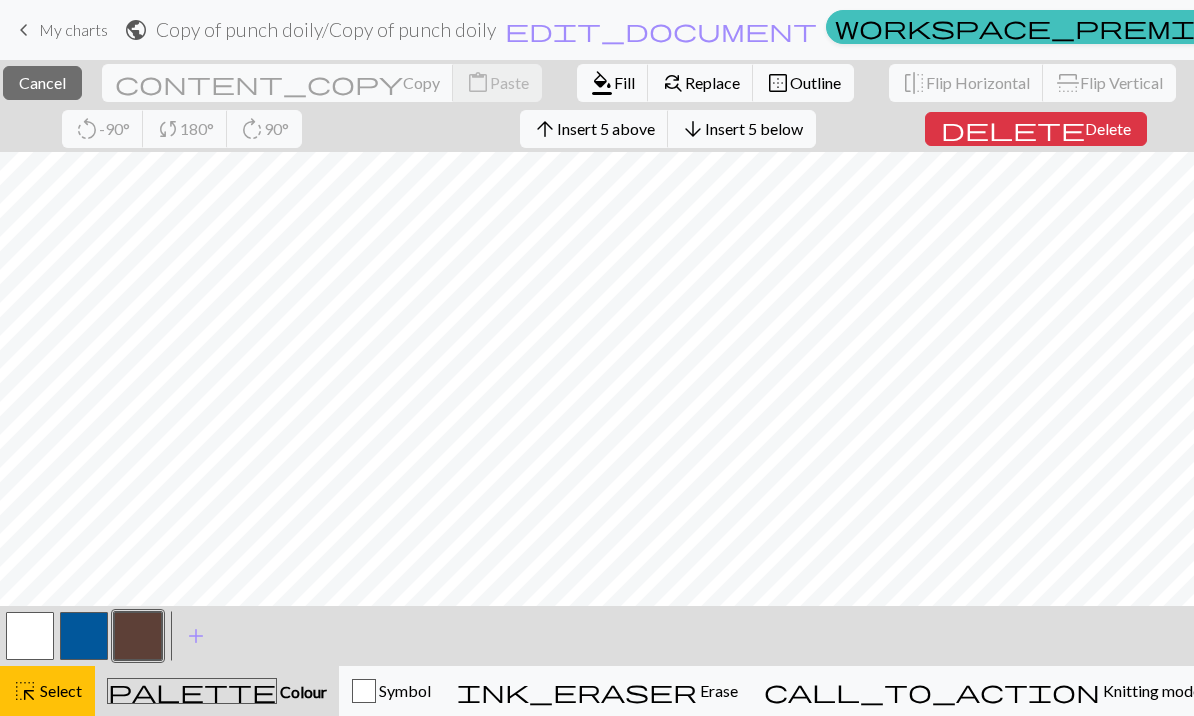 click on "Cancel" at bounding box center [42, 82] 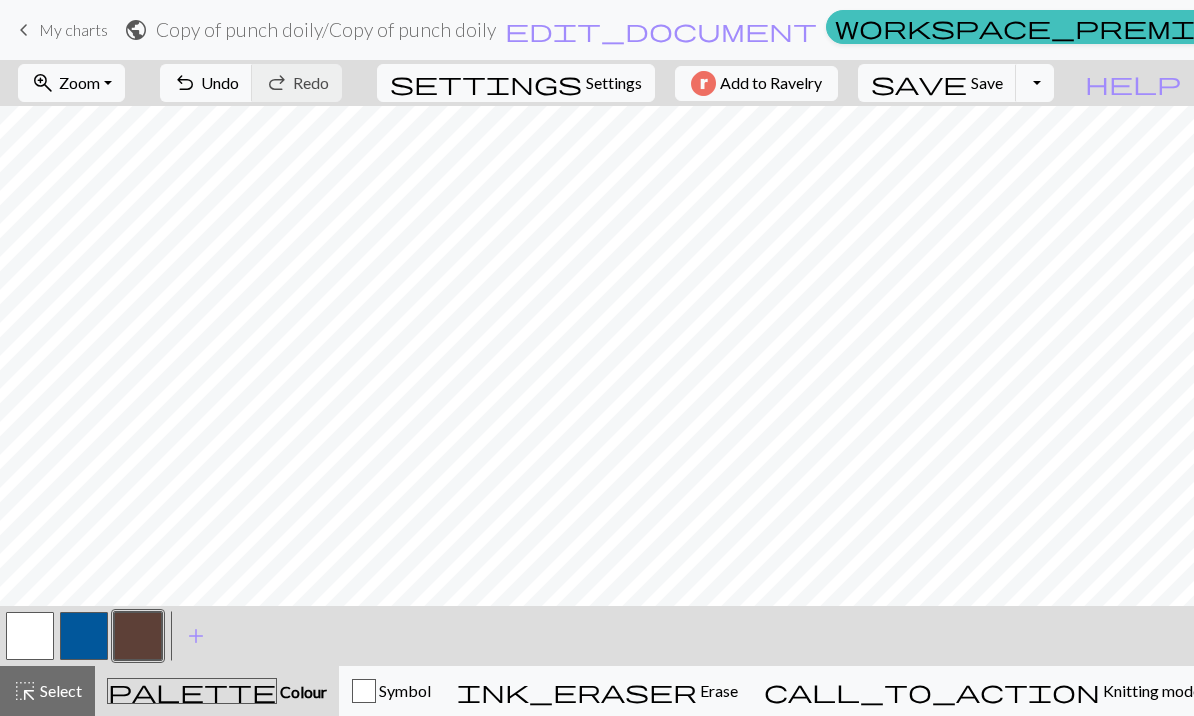 click on "Select" at bounding box center (59, 690) 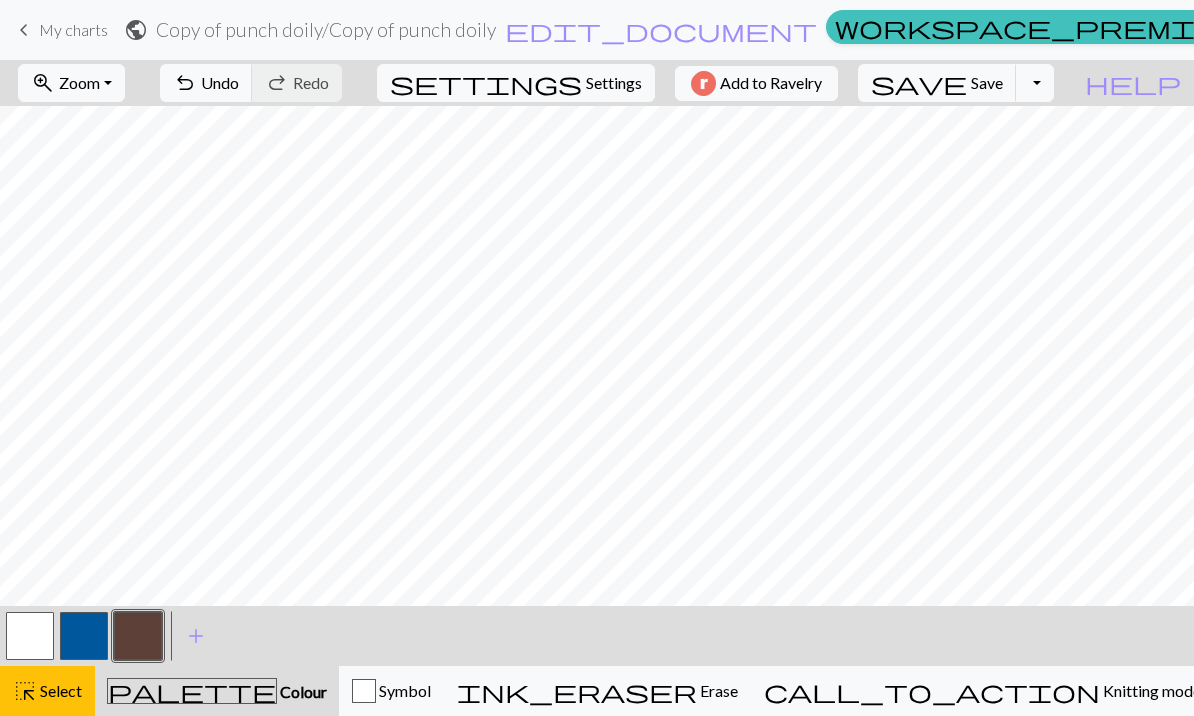 click on "Select" at bounding box center (59, 690) 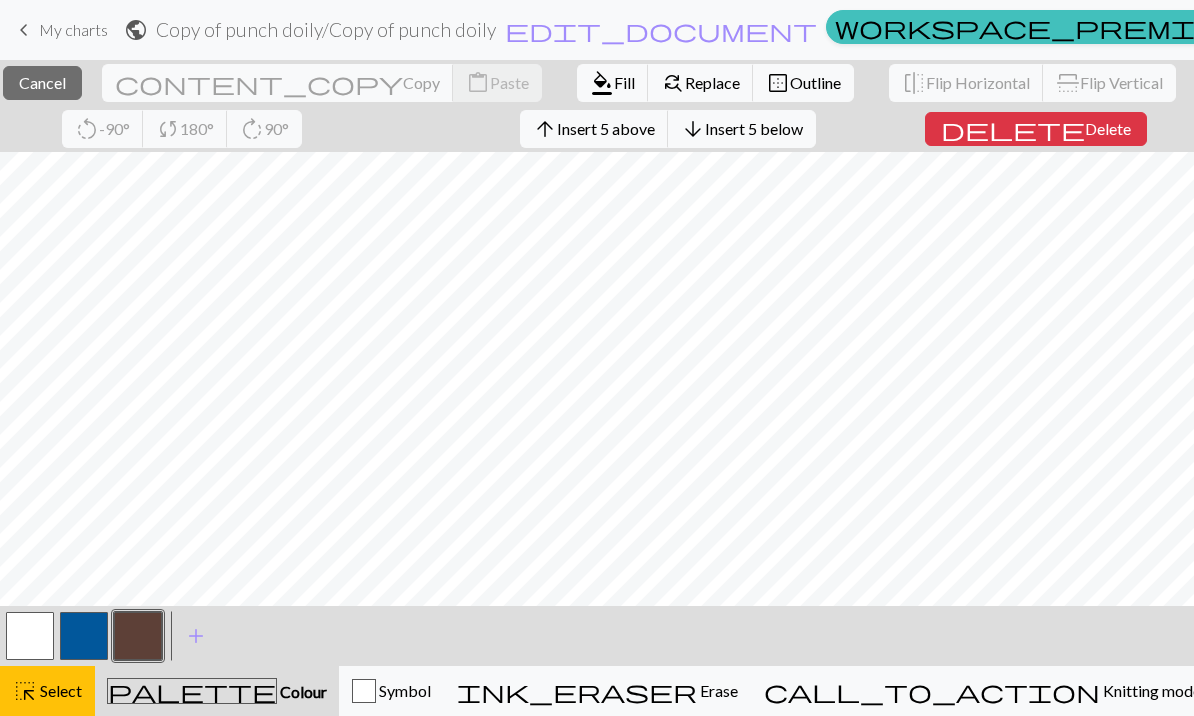 click on "Colour" at bounding box center [302, 691] 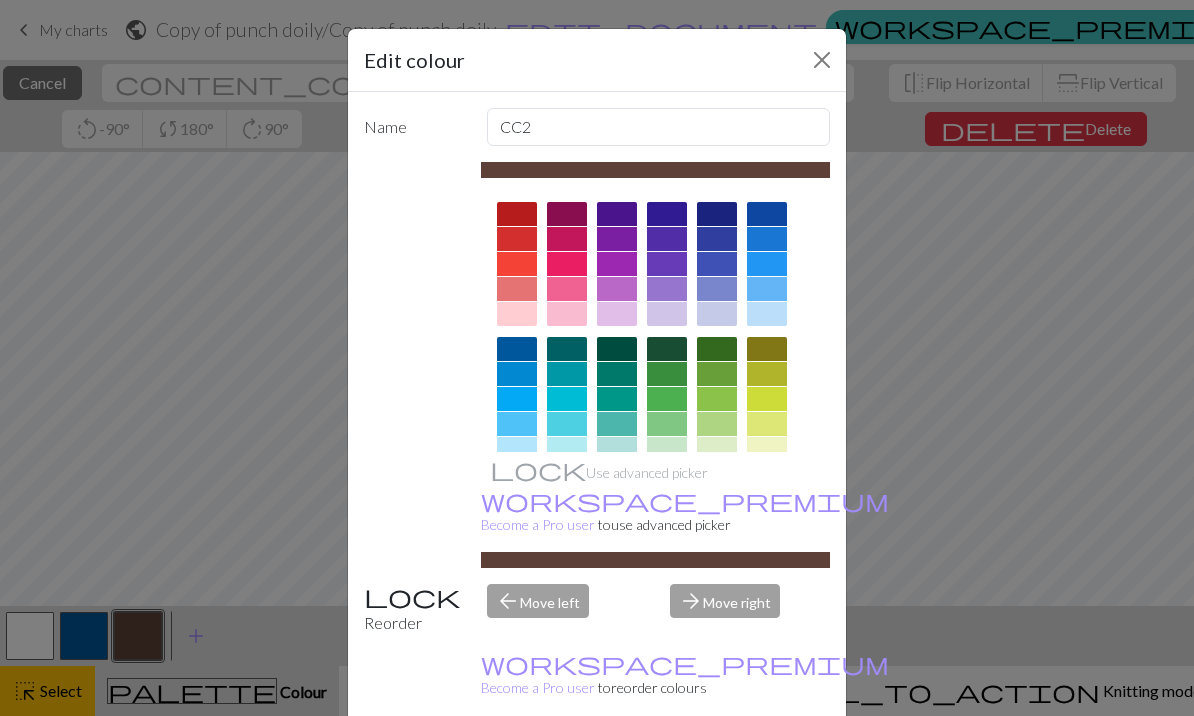 click on "Edit colour Name CC2 Use advanced picker workspace_premium Become a Pro user   to  use advanced picker Reorder arrow_back Move left arrow_forward Move right workspace_premium Become a Pro user   to  reorder colours Delete Done Cancel" at bounding box center (597, 358) 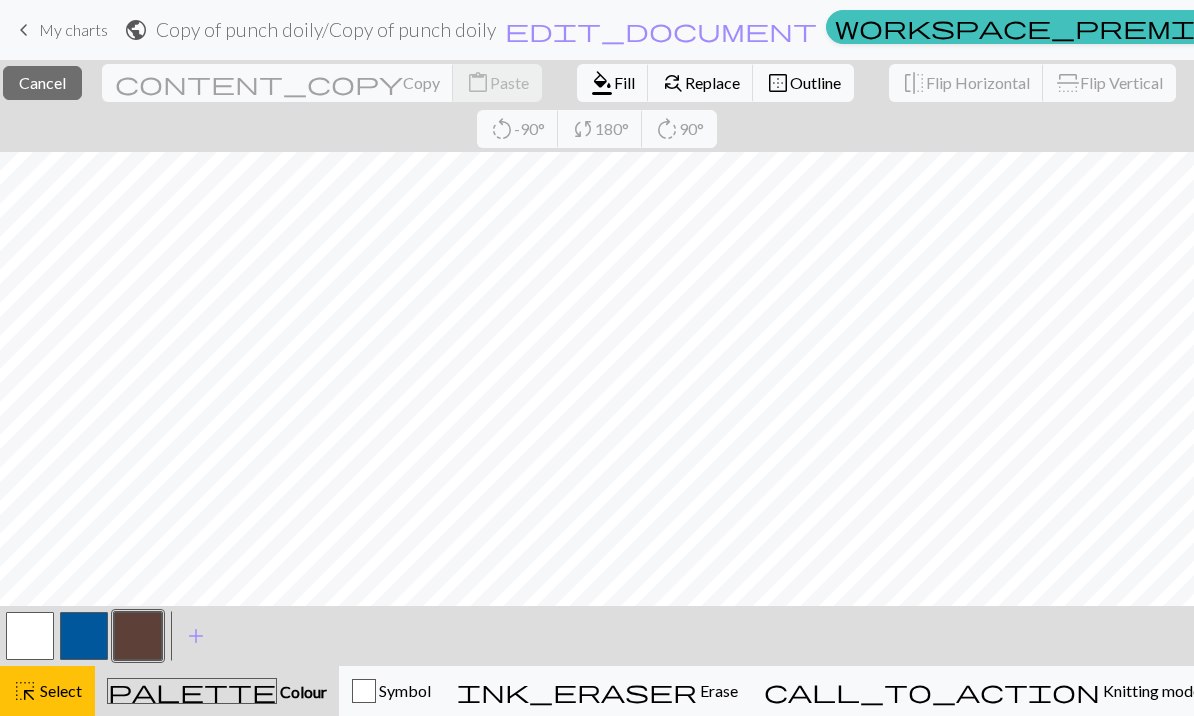 click on "Symbol" at bounding box center (391, 691) 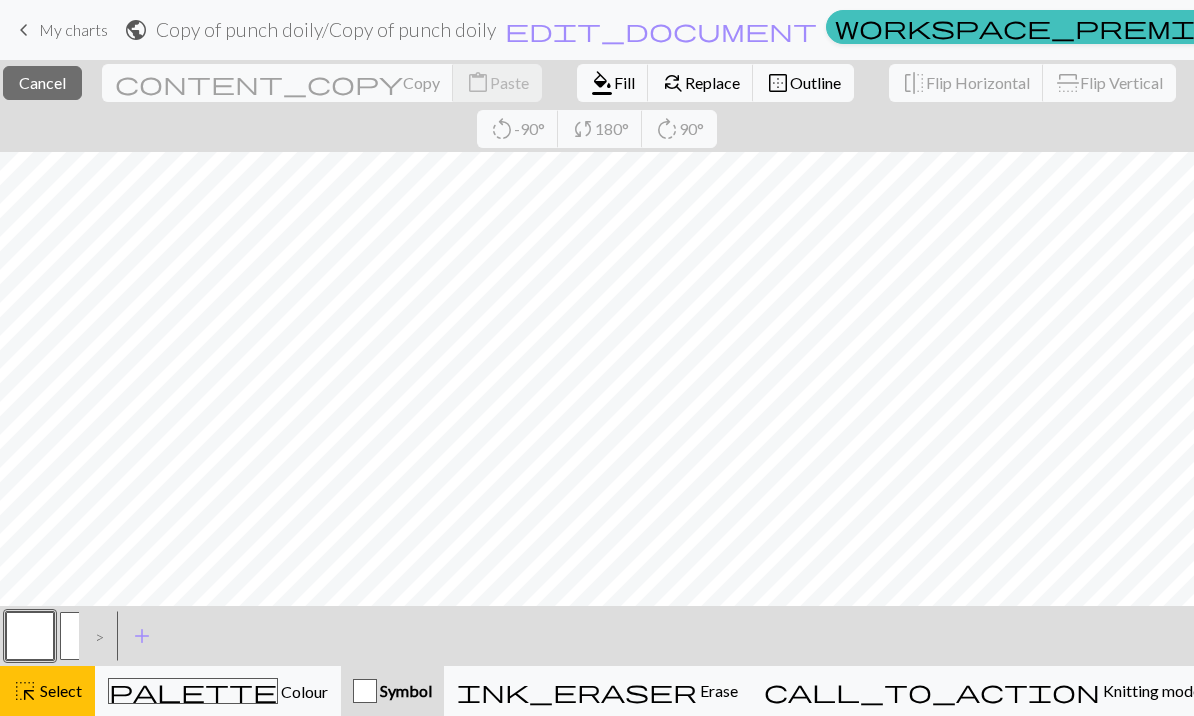 click on "palette   Colour   Colour" at bounding box center [218, 691] 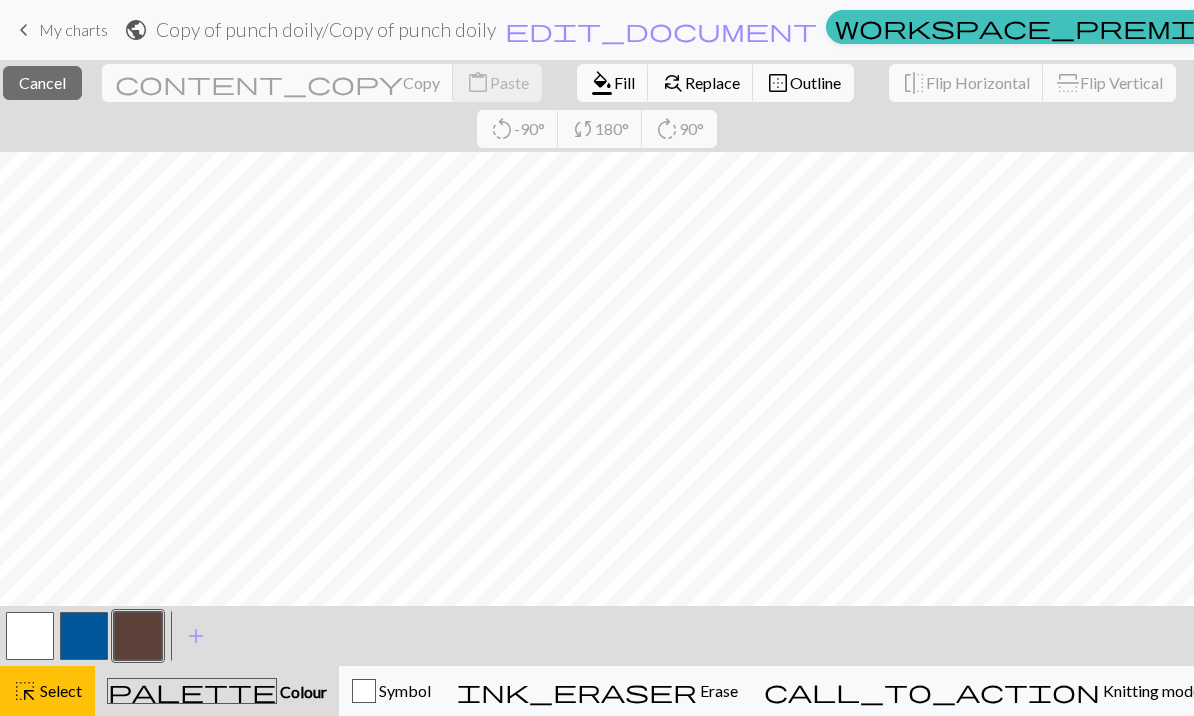 click on "close Cancel" at bounding box center [42, 83] 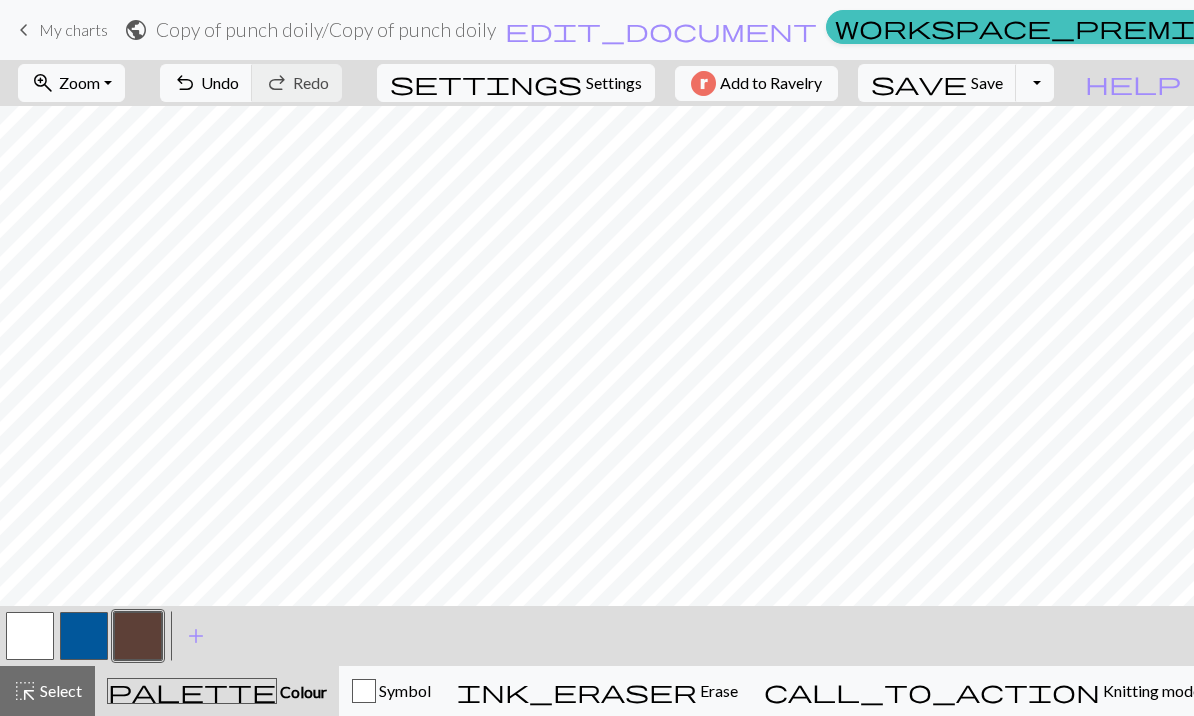 click at bounding box center (30, 636) 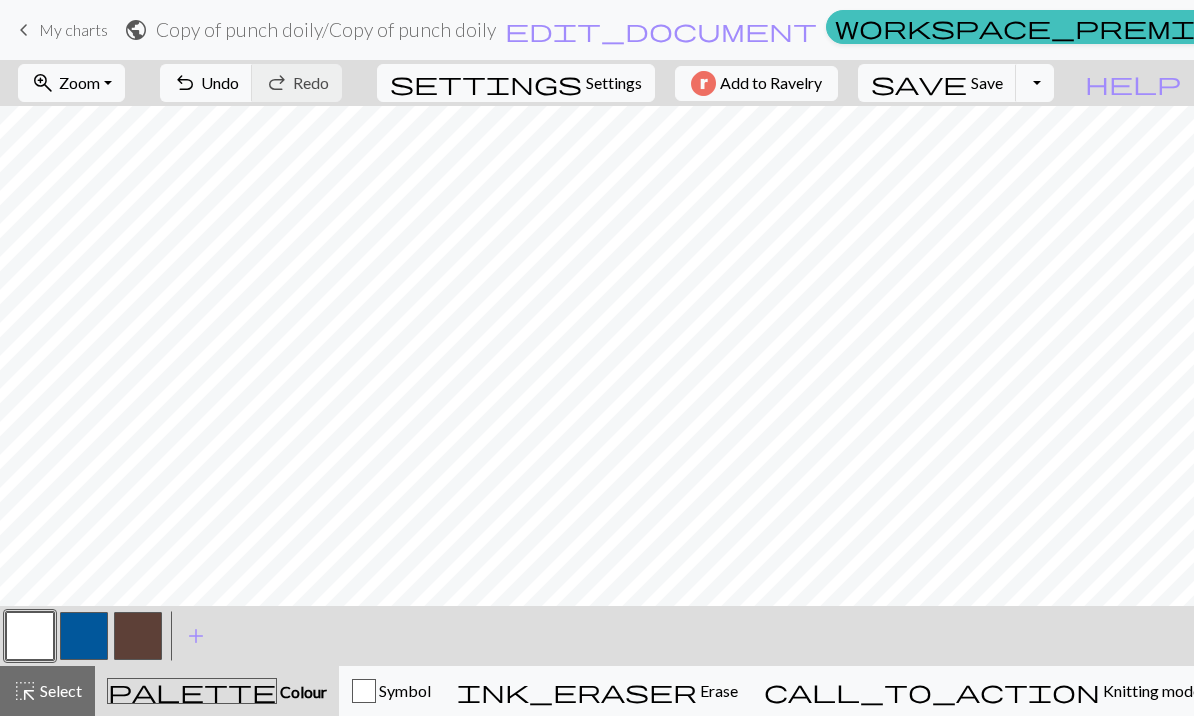click at bounding box center (138, 636) 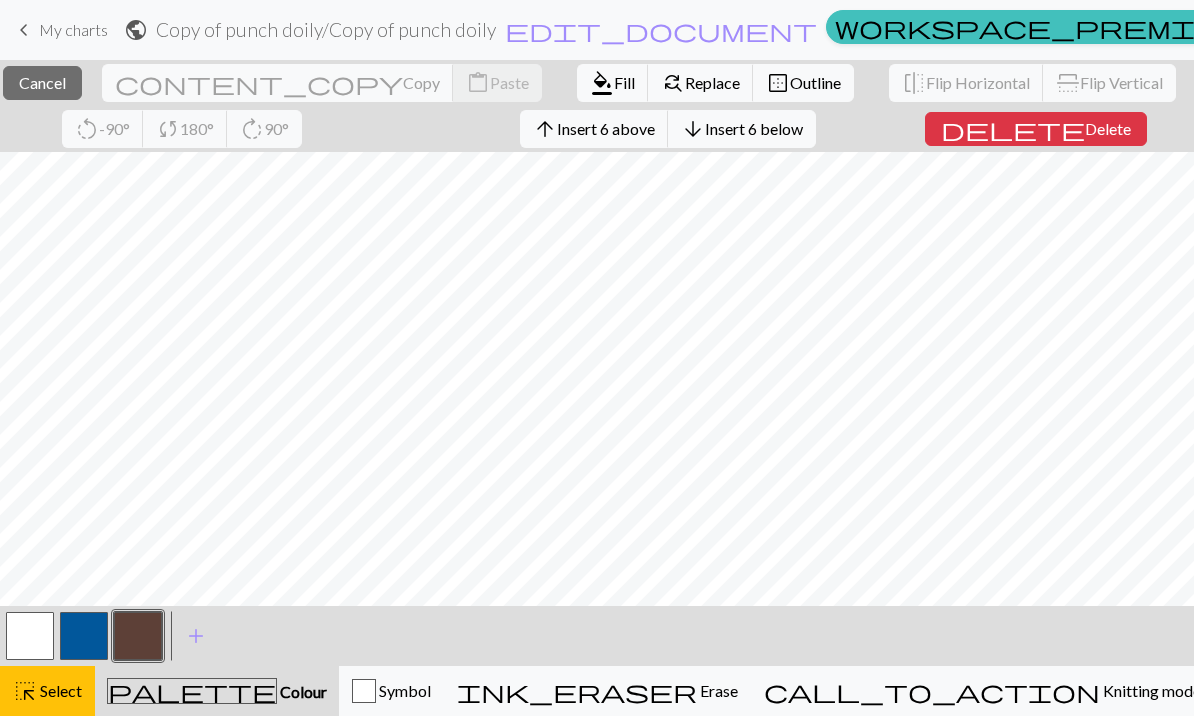 click at bounding box center (138, 636) 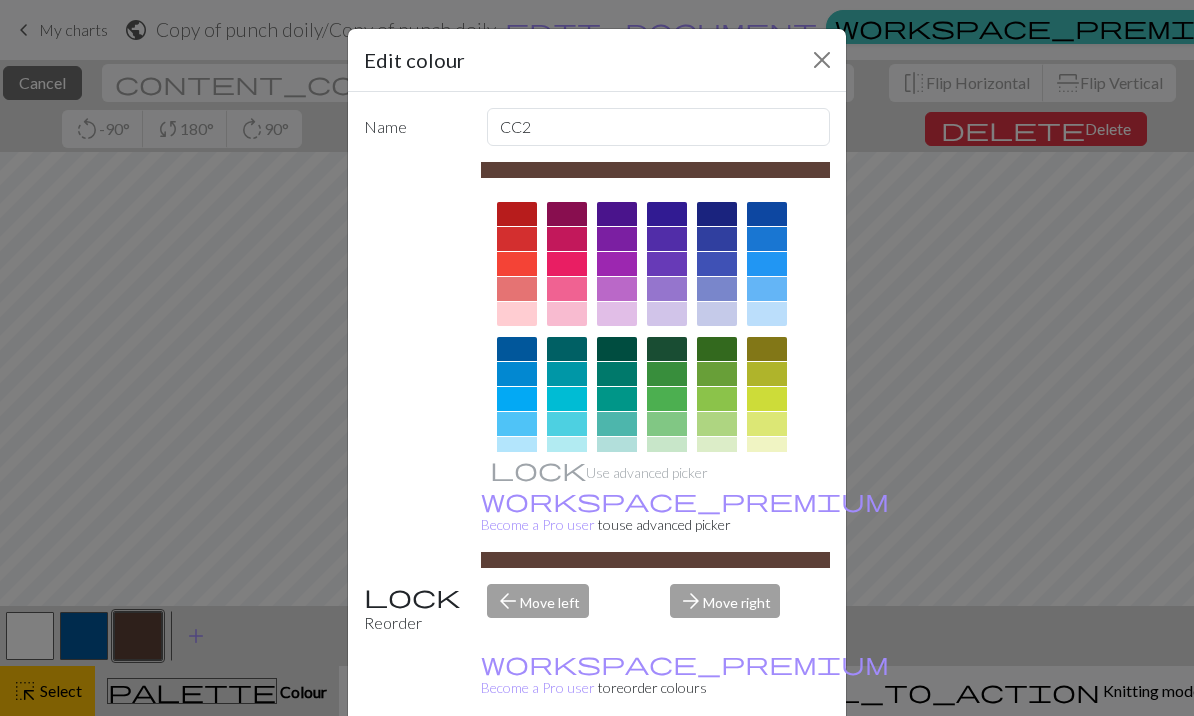 click at bounding box center [822, 60] 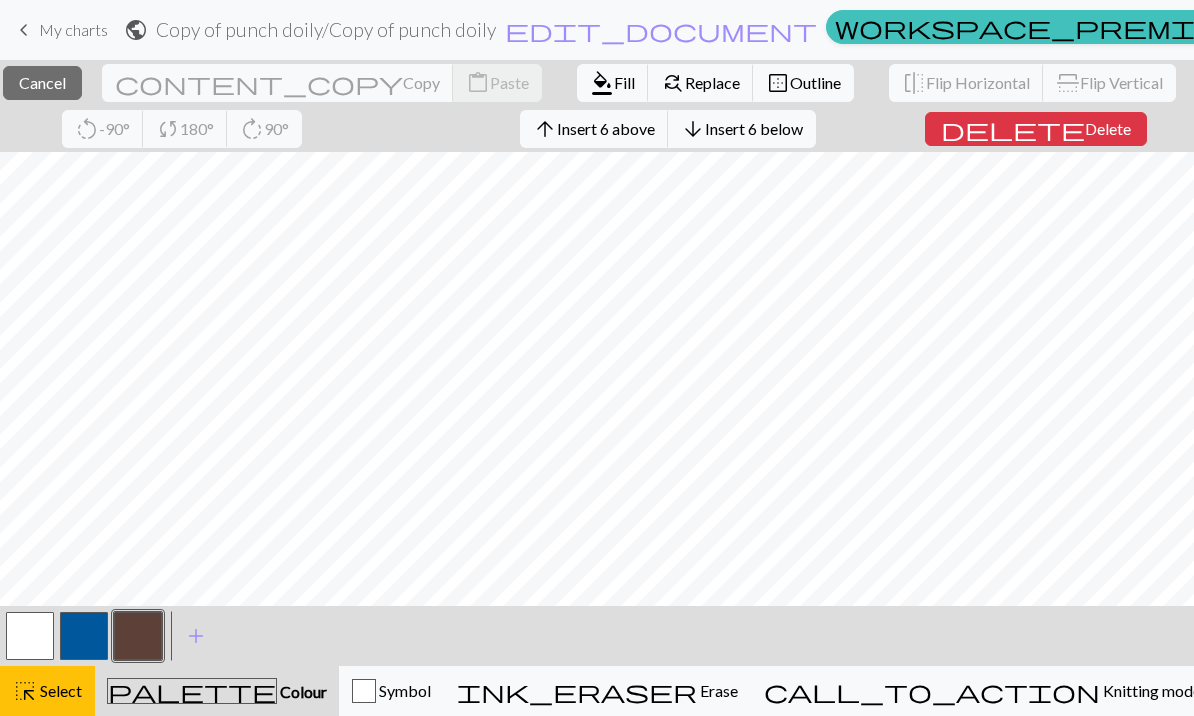 click on "Colour" at bounding box center [302, 691] 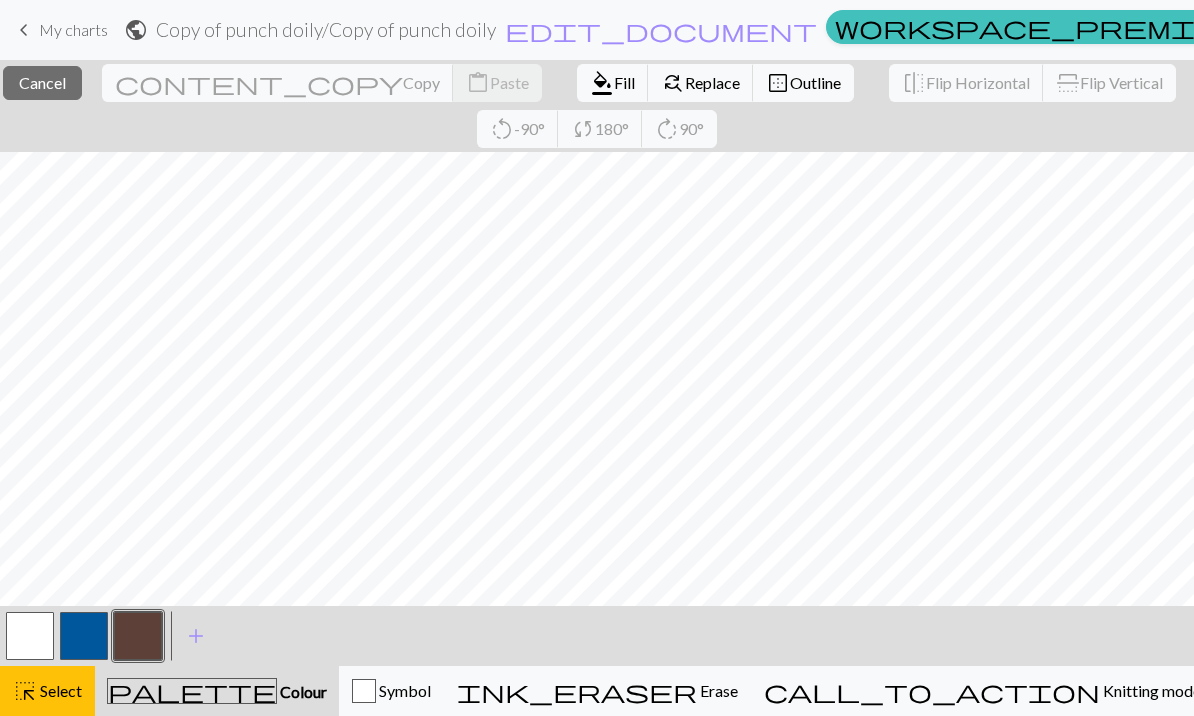click at bounding box center (138, 636) 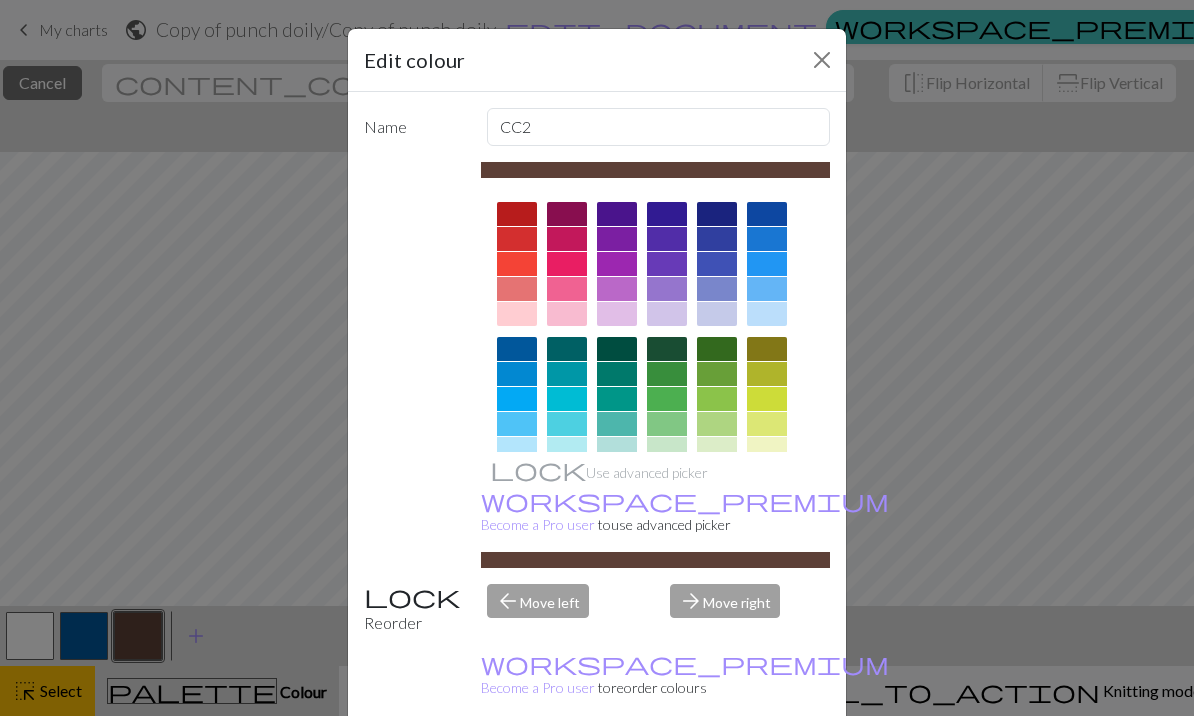 click at bounding box center (822, 60) 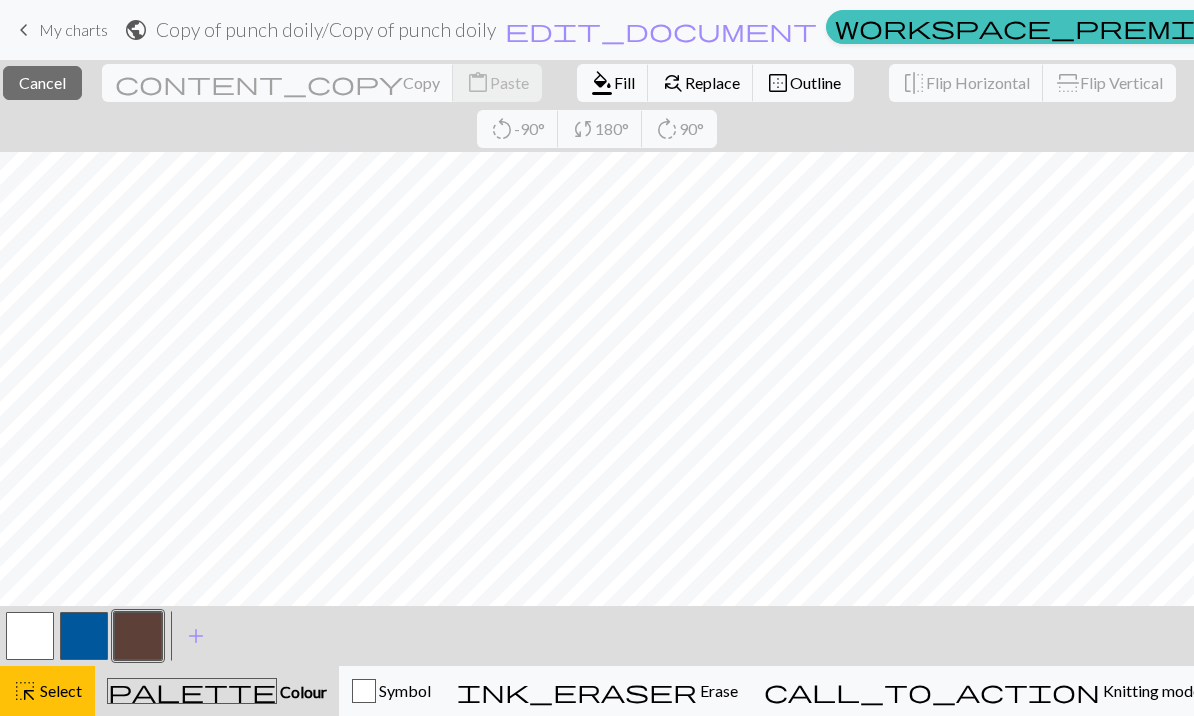 click on "Cancel" at bounding box center (42, 82) 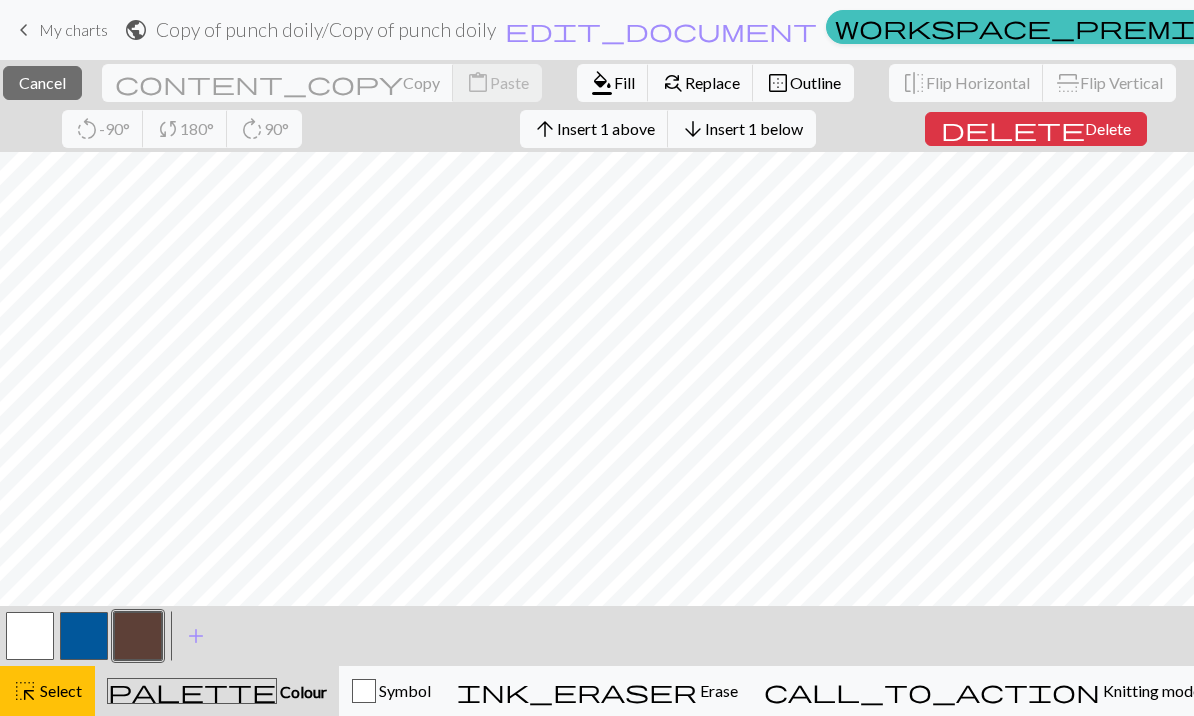 click on "Cancel" at bounding box center (42, 82) 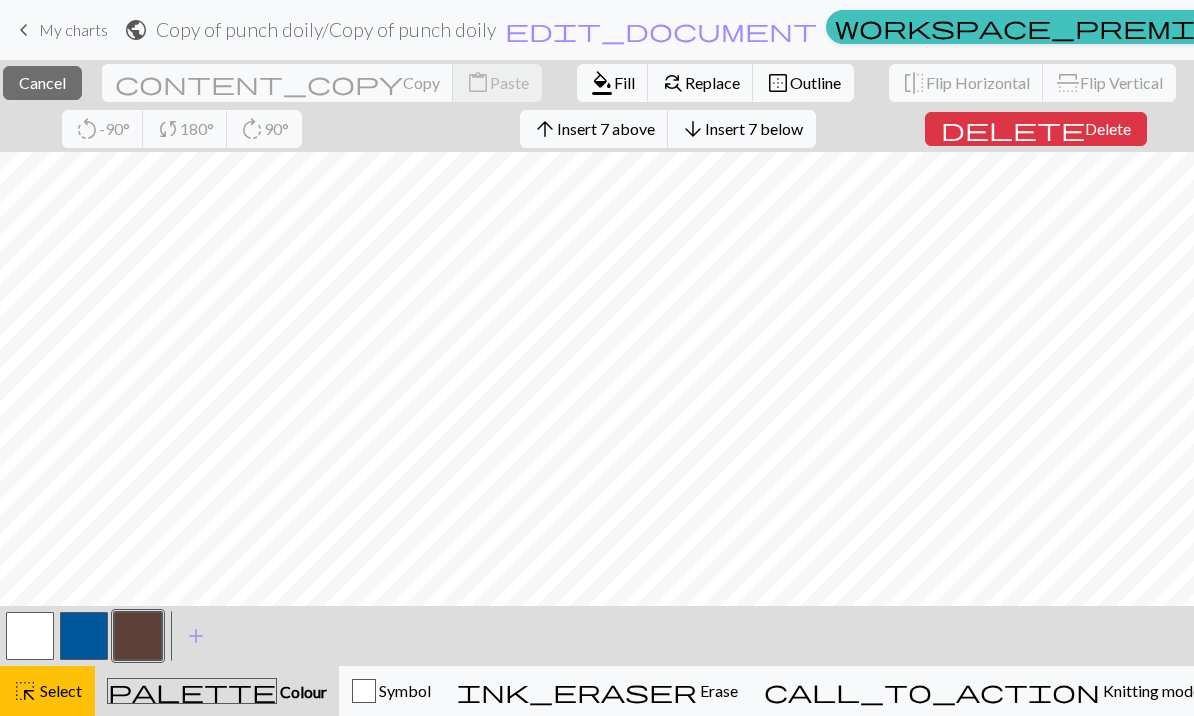 click on "Cancel" at bounding box center (42, 82) 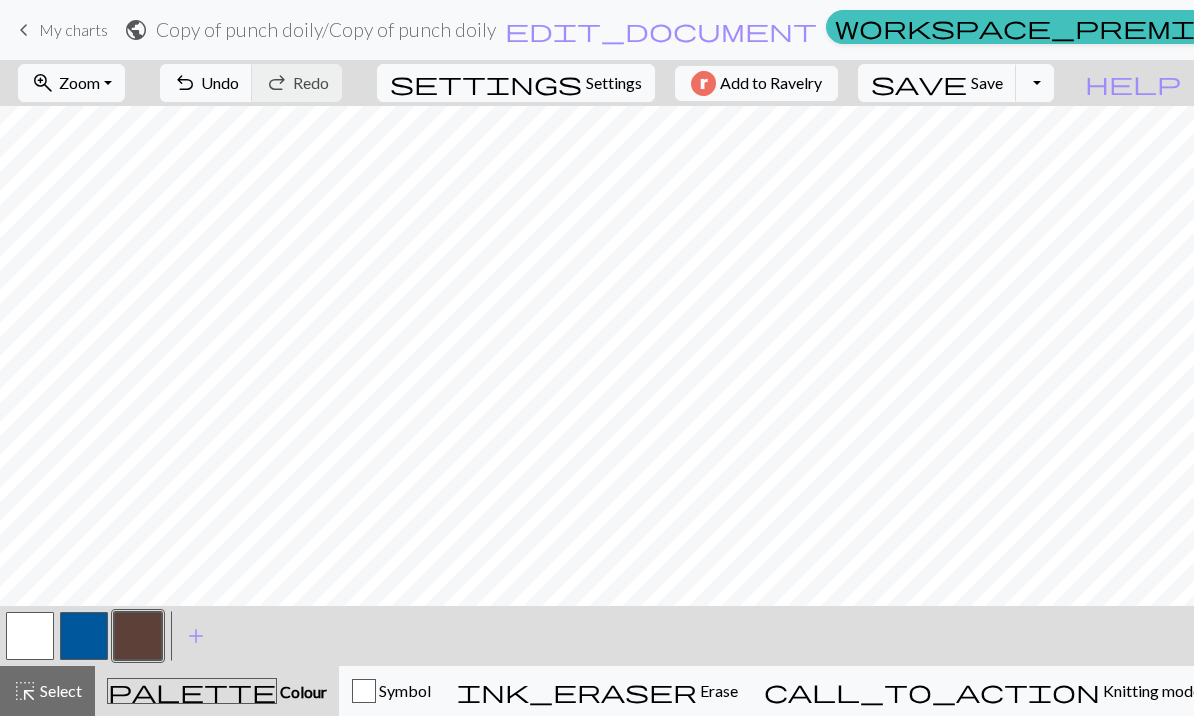 click on "Save" at bounding box center (987, 82) 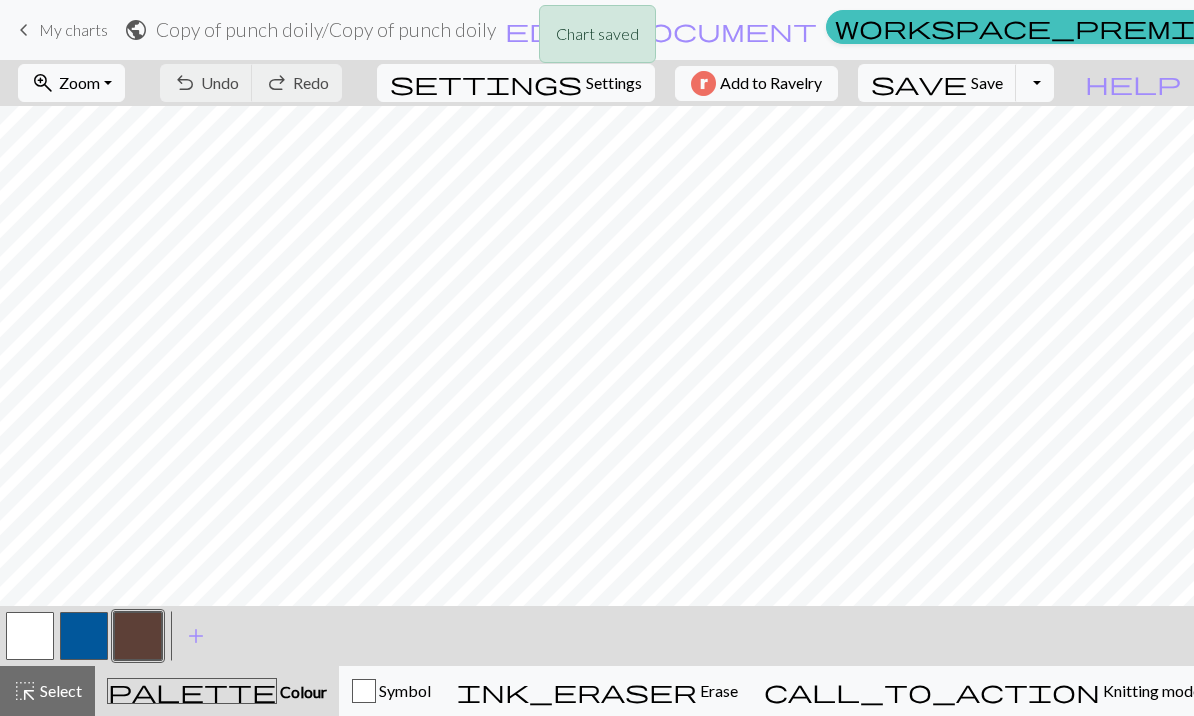 click on "save" at bounding box center (919, 83) 